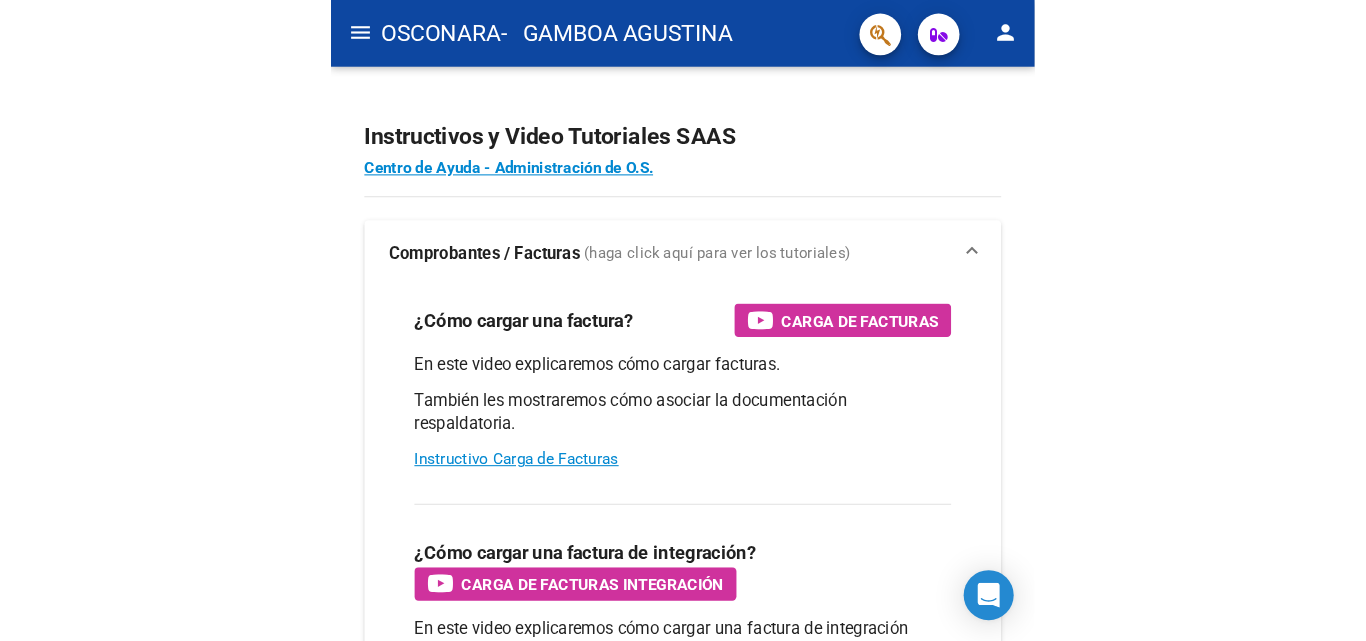 scroll, scrollTop: 0, scrollLeft: 0, axis: both 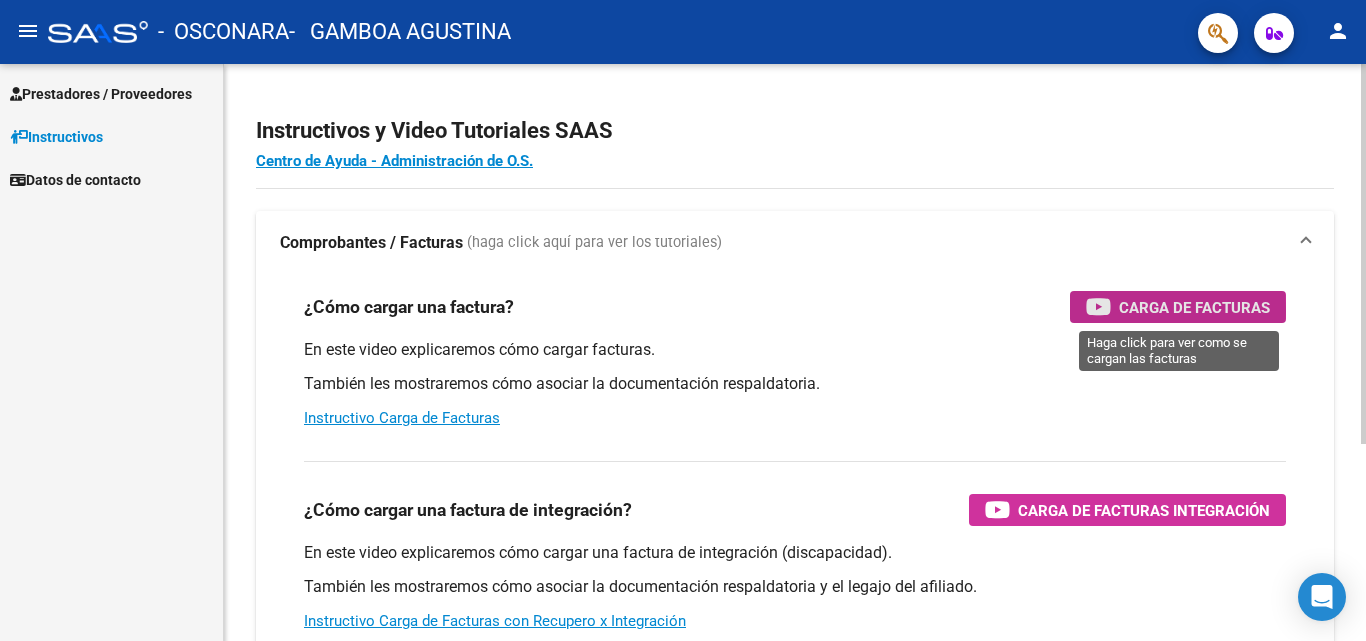 click at bounding box center [1098, 306] 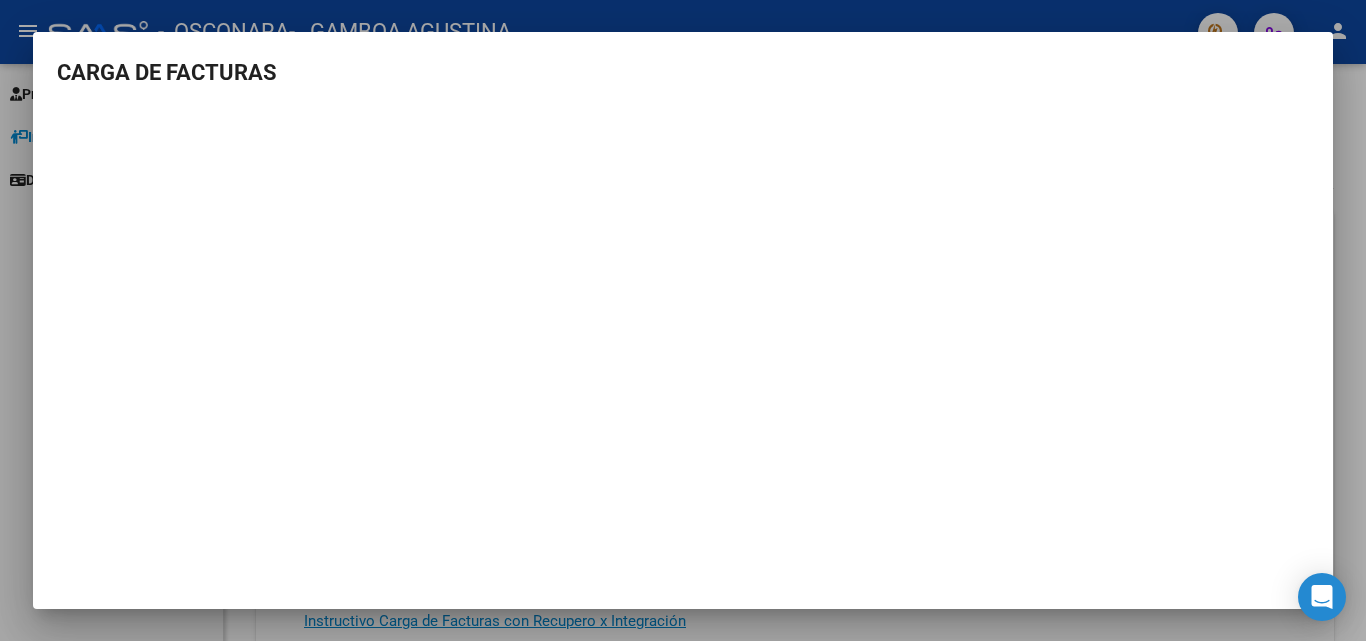 click on "CARGA DE FACTURAS" at bounding box center (683, 72) 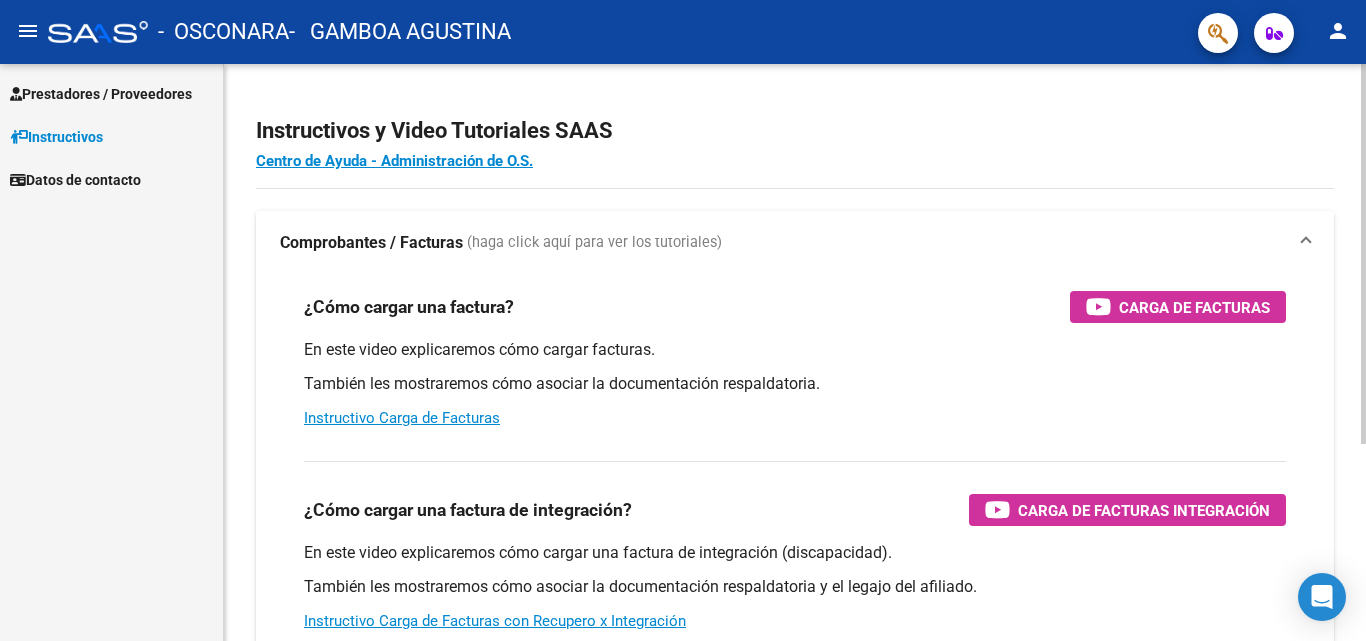 drag, startPoint x: 1349, startPoint y: 244, endPoint x: 1346, endPoint y: 262, distance: 18.248287 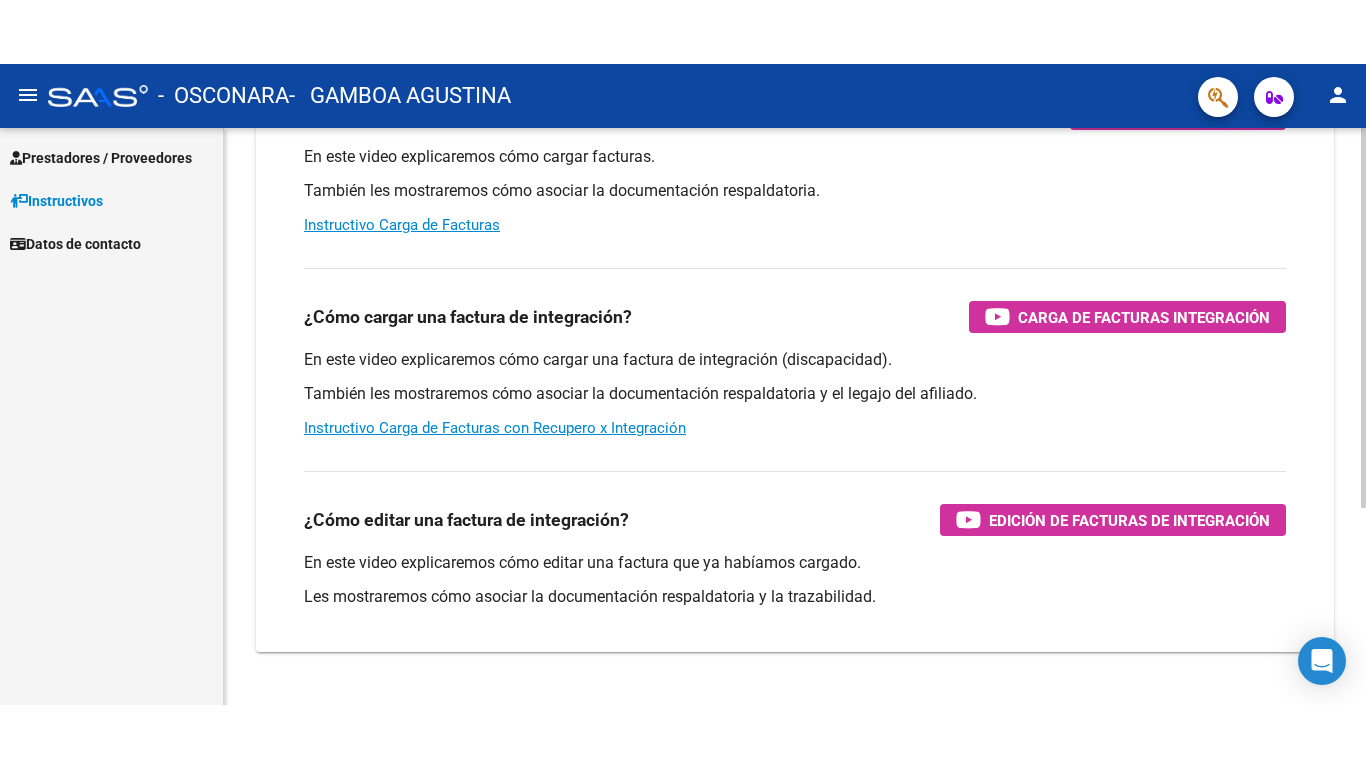 scroll, scrollTop: 300, scrollLeft: 0, axis: vertical 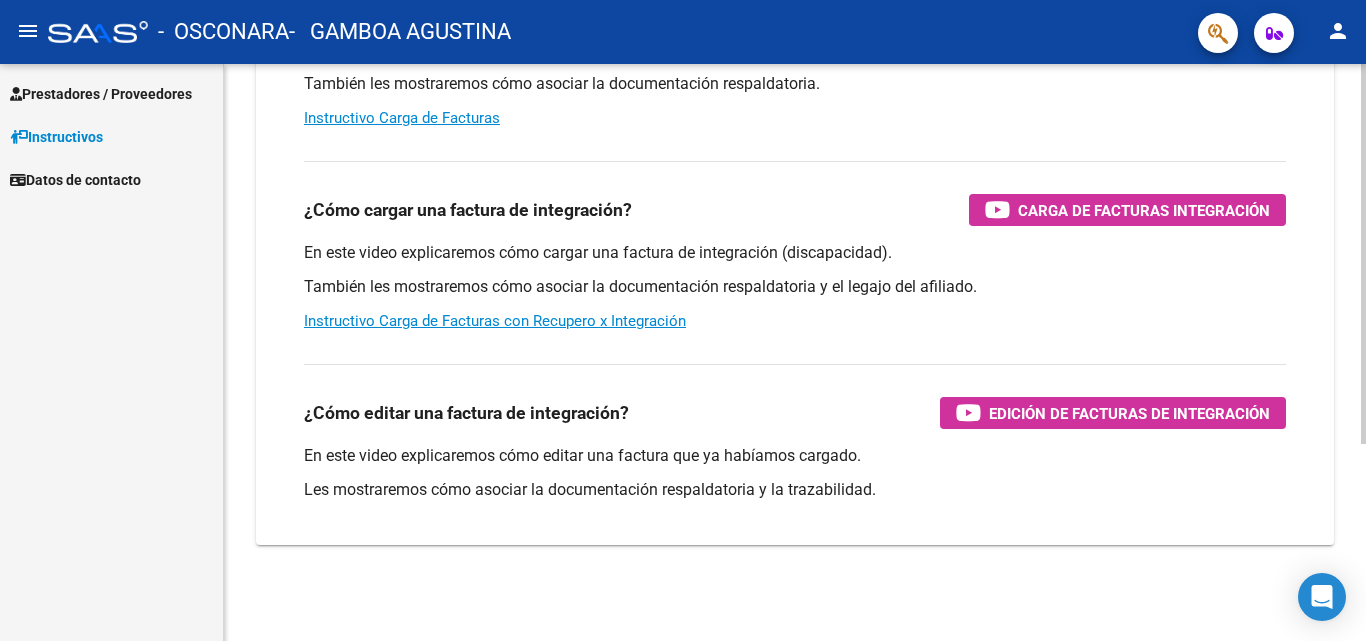 click 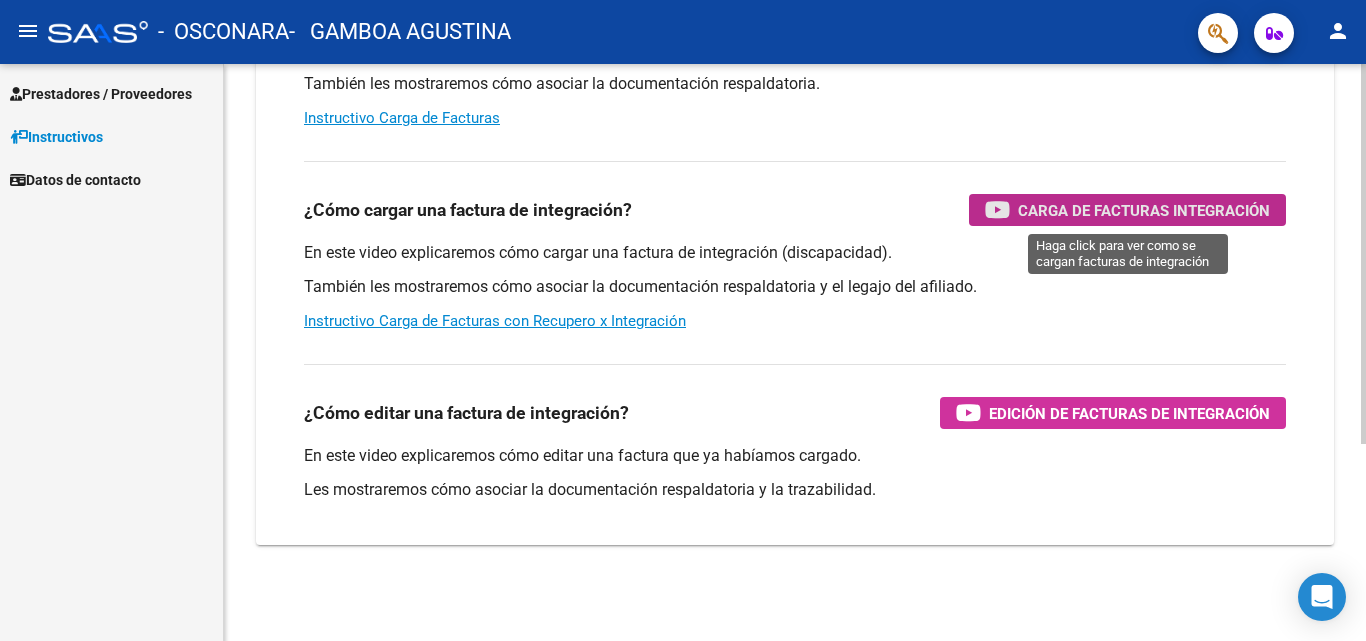 click on "Carga de Facturas Integración" at bounding box center (1144, 210) 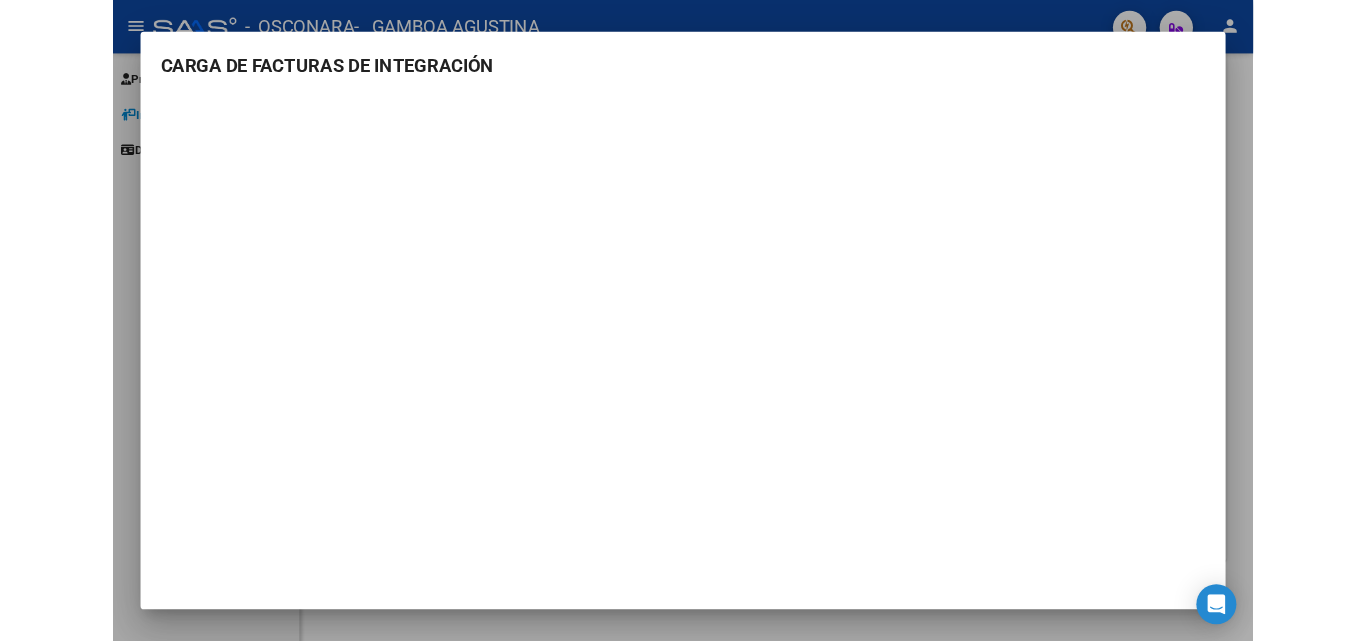 scroll, scrollTop: 300, scrollLeft: 0, axis: vertical 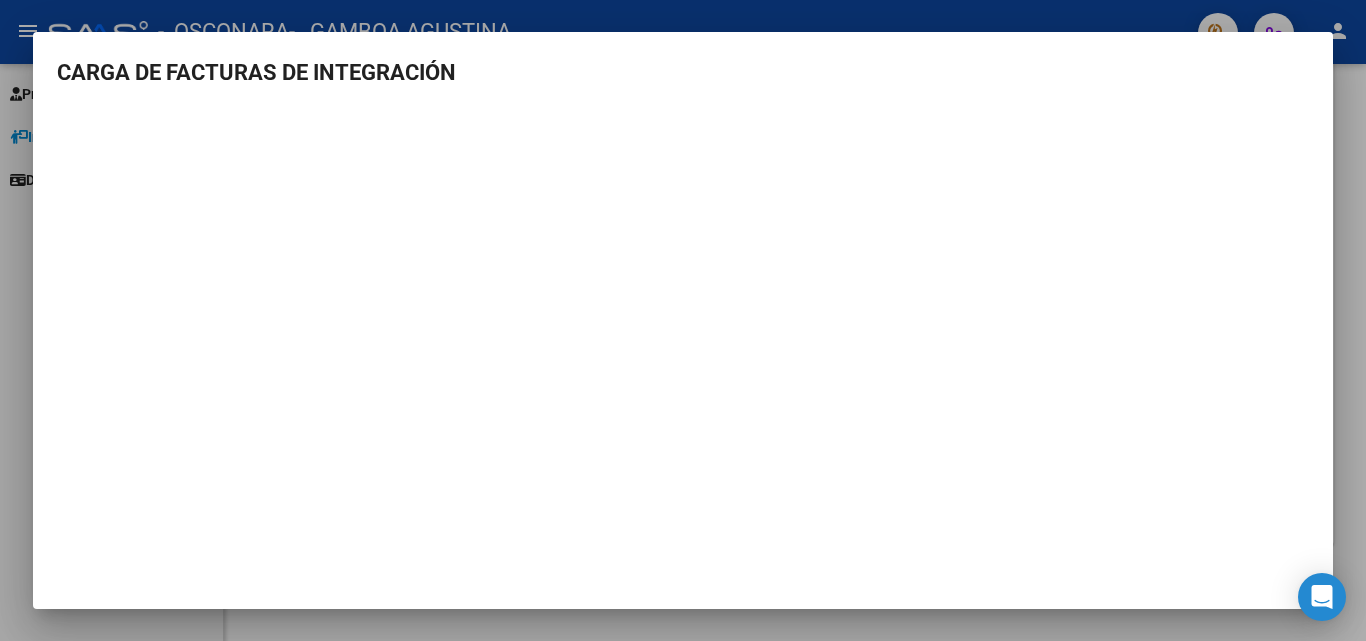 click at bounding box center (683, 320) 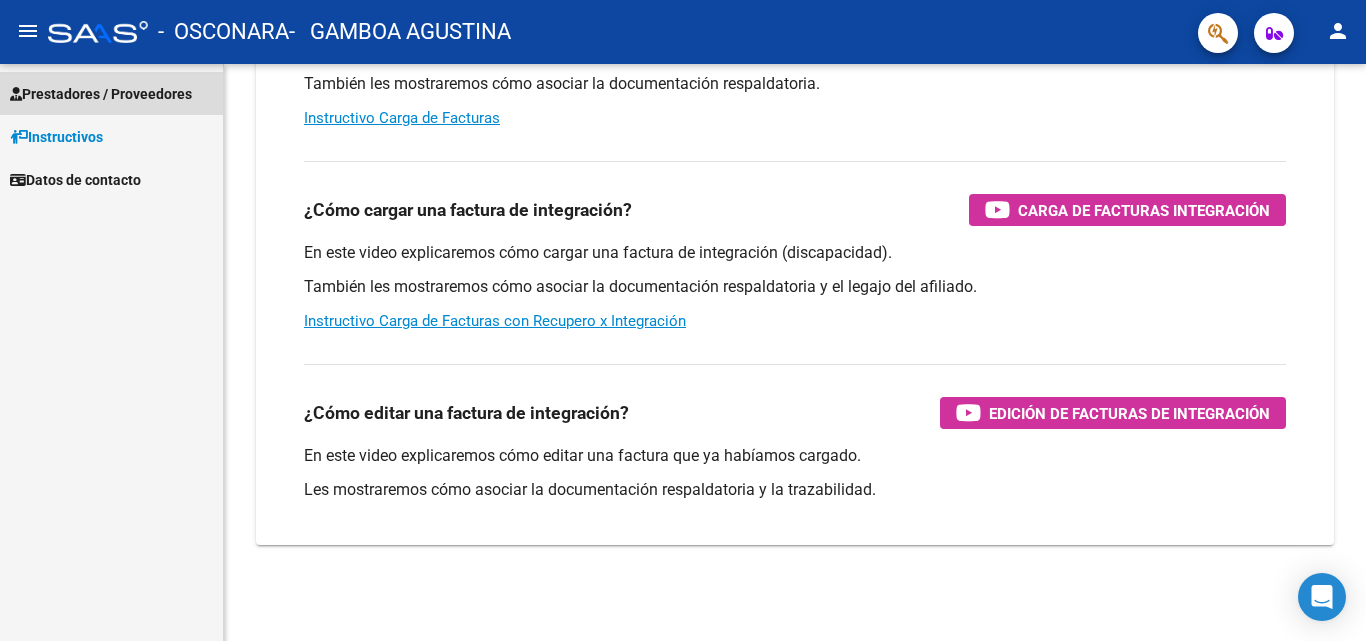 click on "Prestadores / Proveedores" at bounding box center (101, 94) 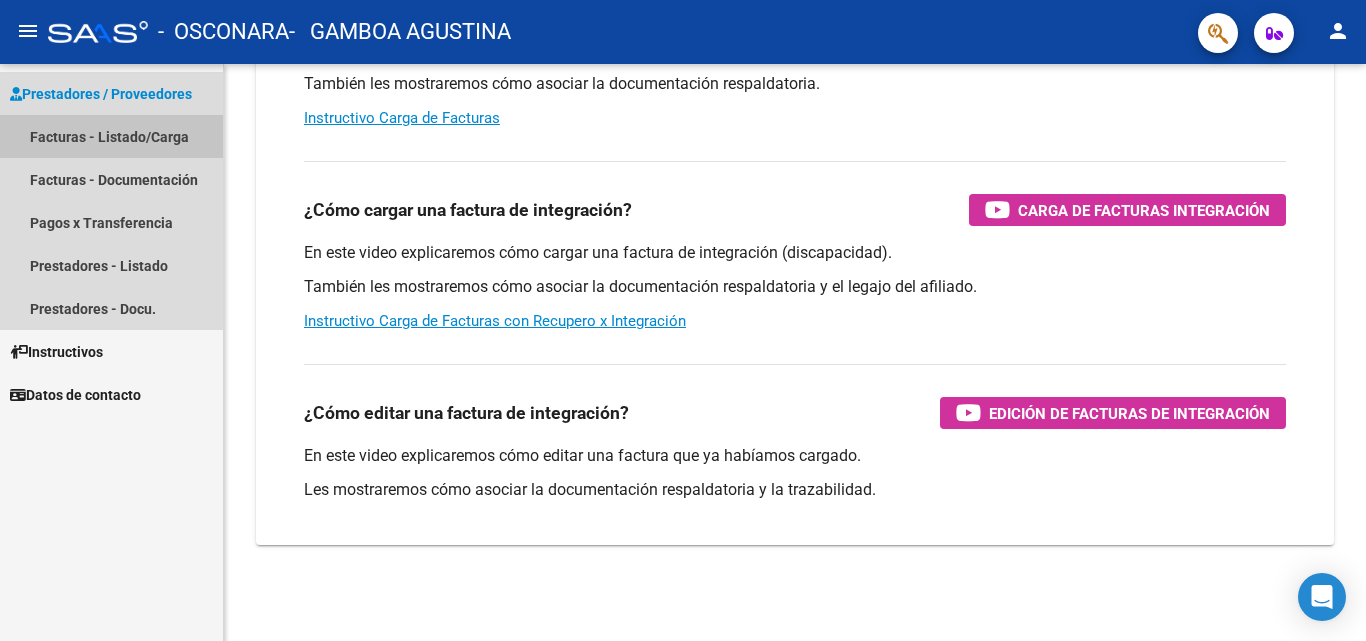 click on "Facturas - Listado/Carga" at bounding box center [111, 136] 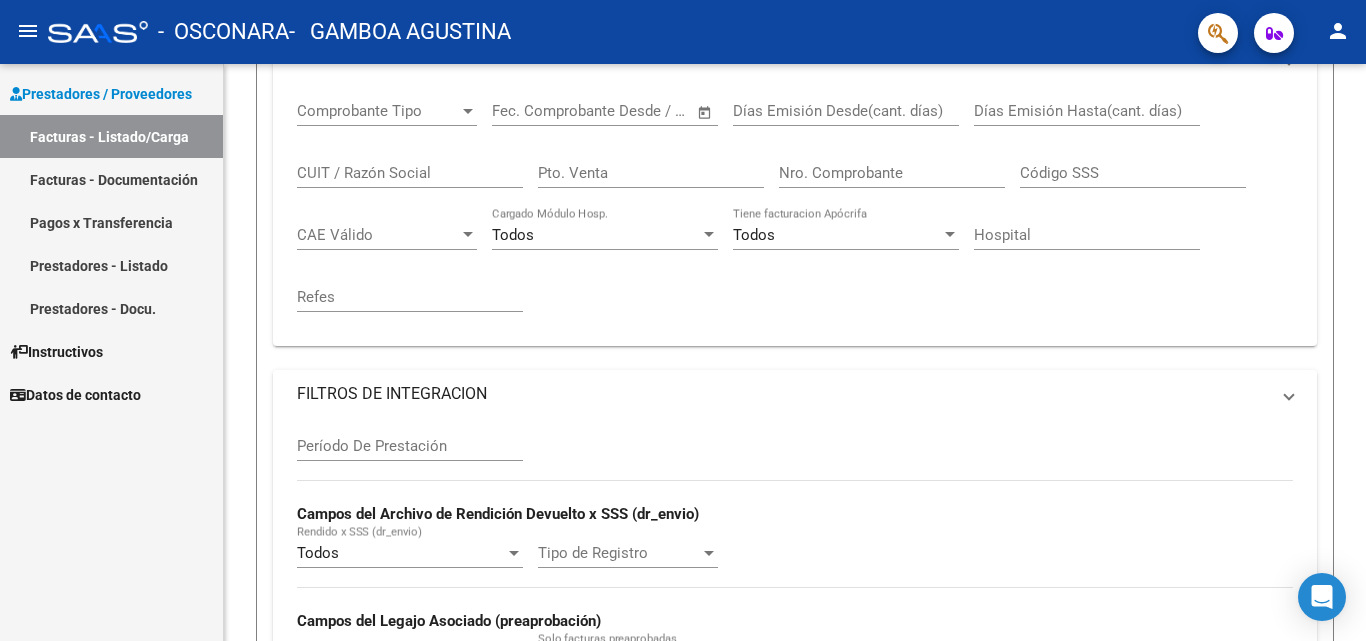 scroll, scrollTop: 0, scrollLeft: 0, axis: both 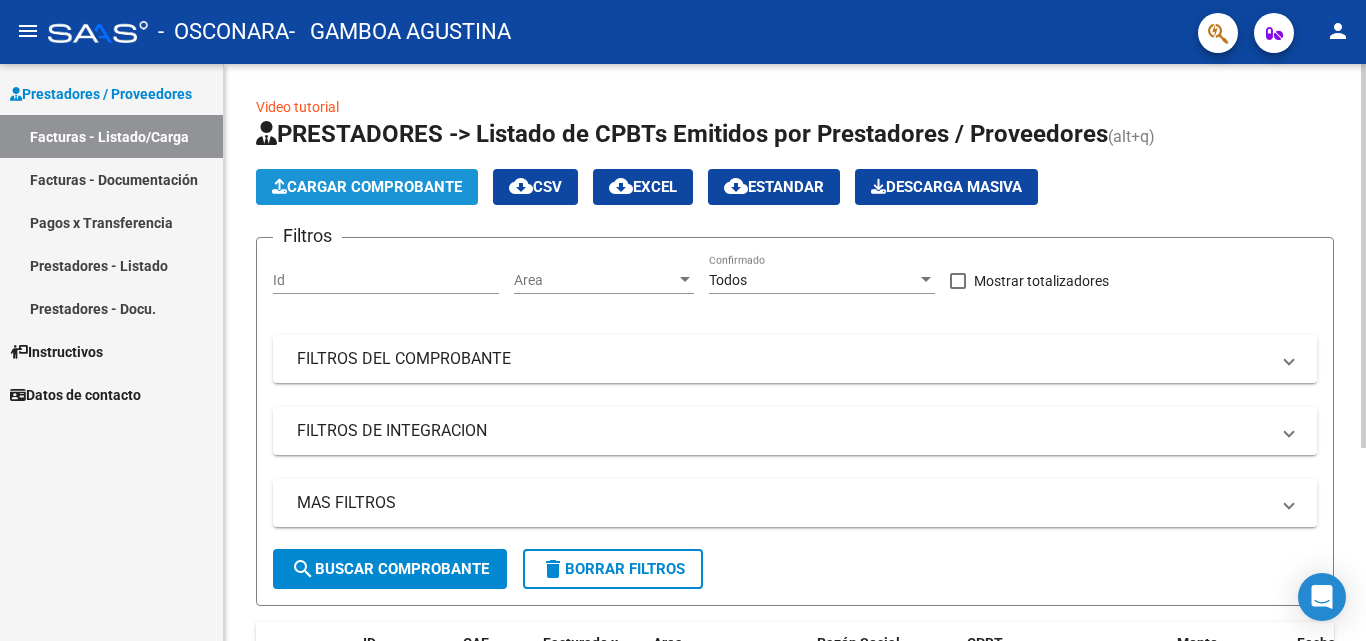 click on "Cargar Comprobante" 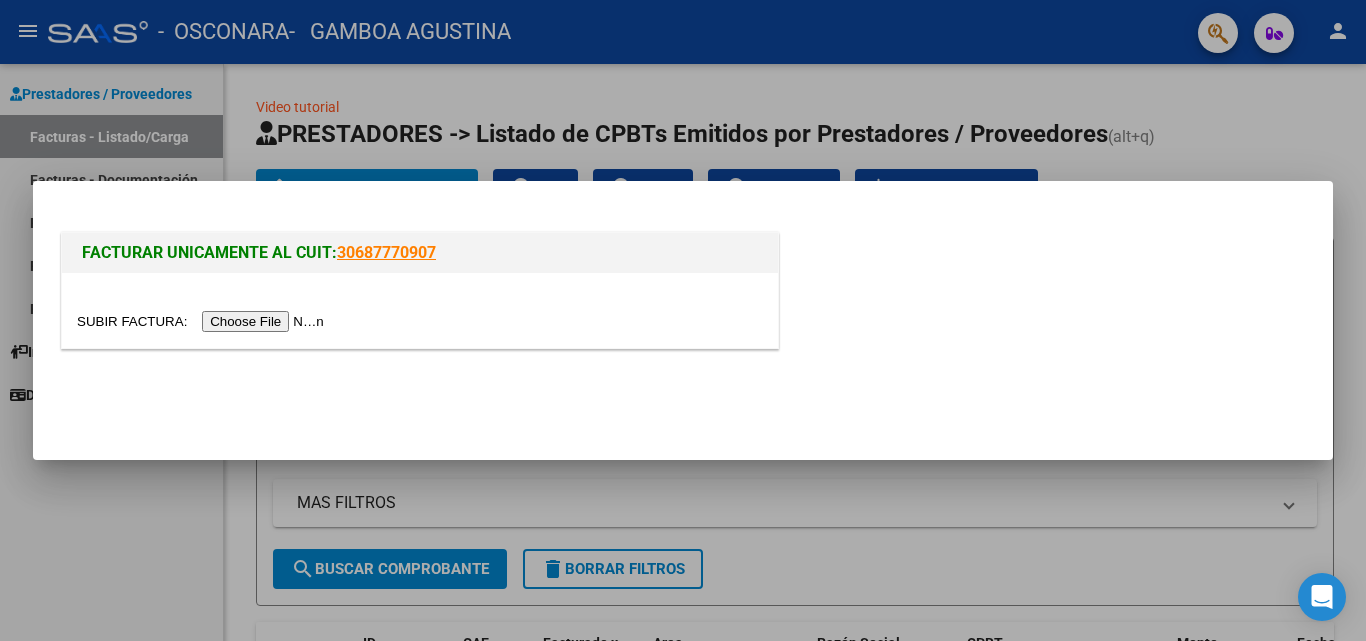 click at bounding box center (203, 321) 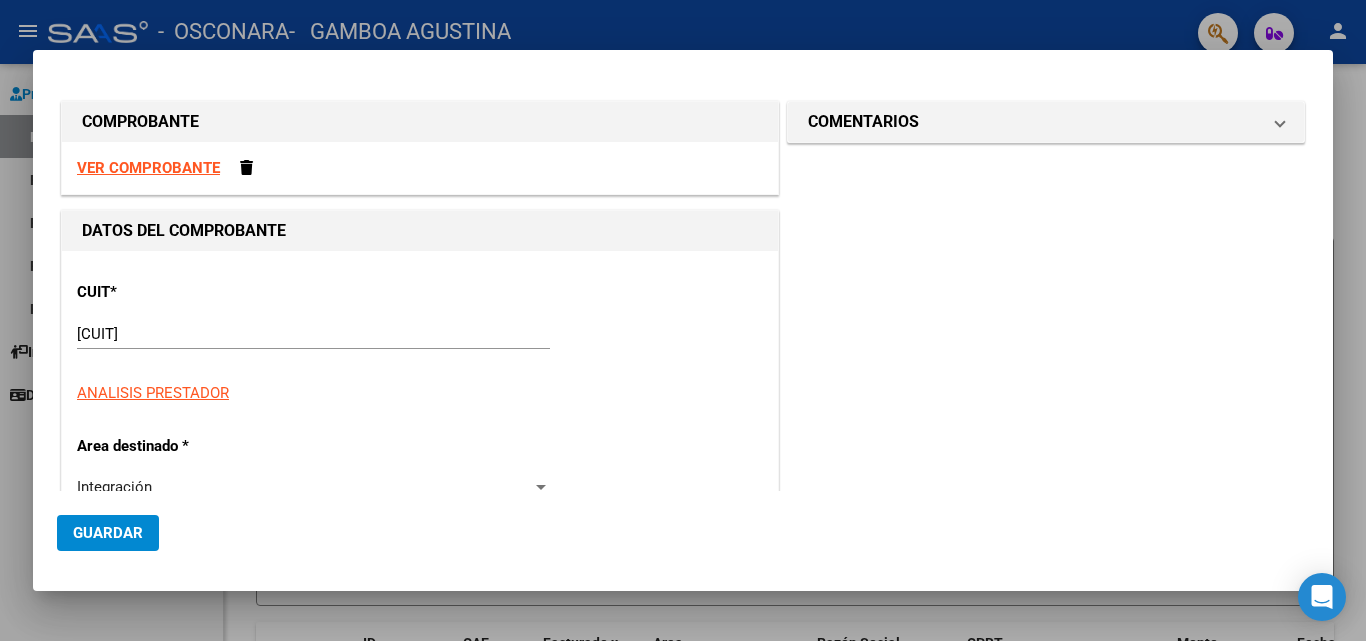 click on "Integración Seleccionar Area" at bounding box center [313, 487] 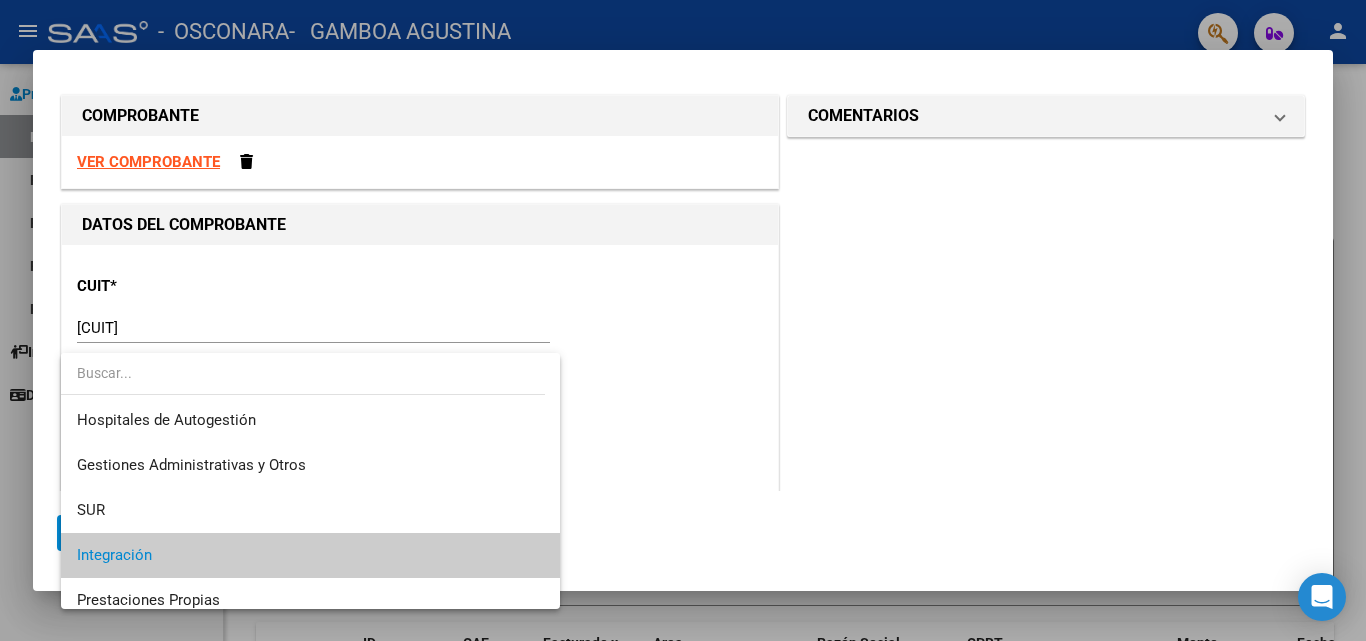 scroll, scrollTop: 75, scrollLeft: 0, axis: vertical 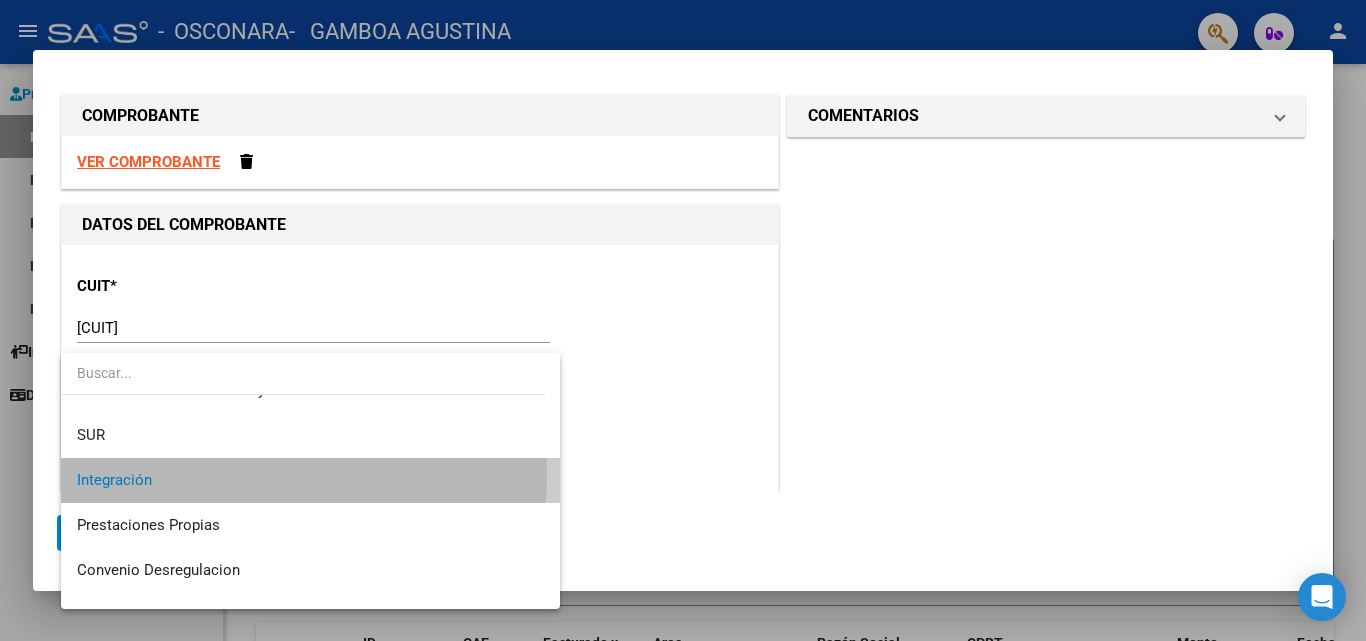 click on "Integración" at bounding box center [310, 480] 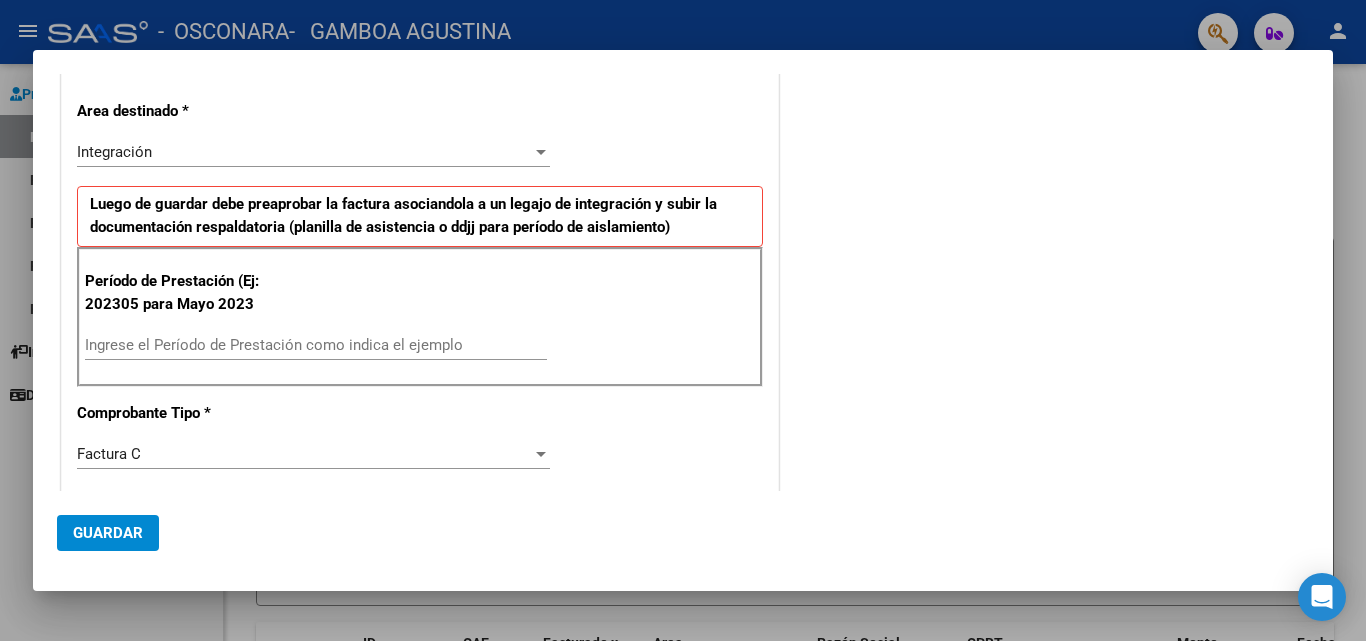 scroll, scrollTop: 339, scrollLeft: 0, axis: vertical 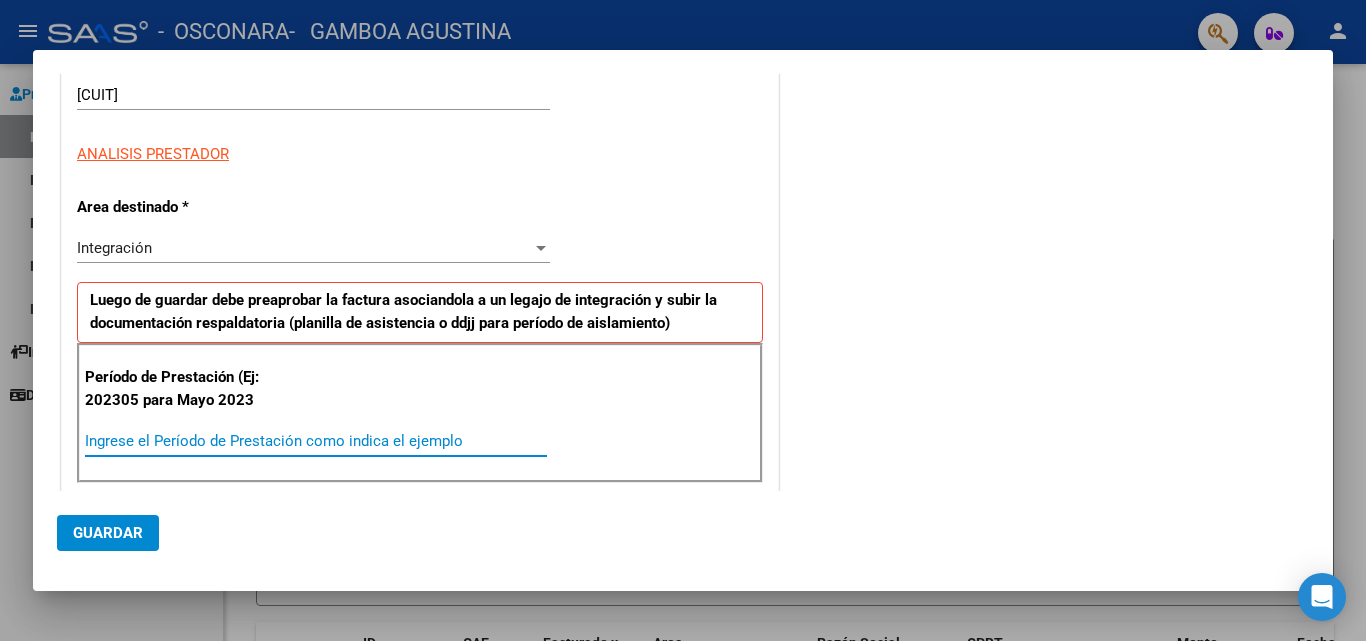 click on "Ingrese el Período de Prestación como indica el ejemplo" at bounding box center (316, 441) 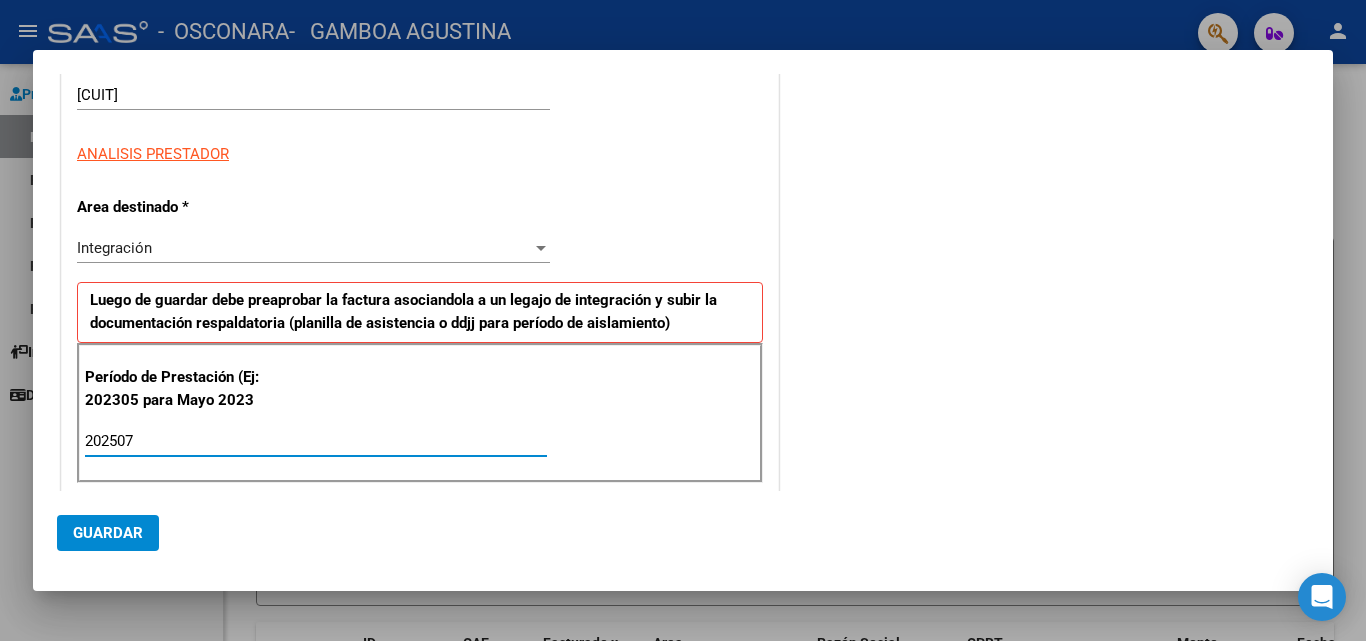 type on "202507" 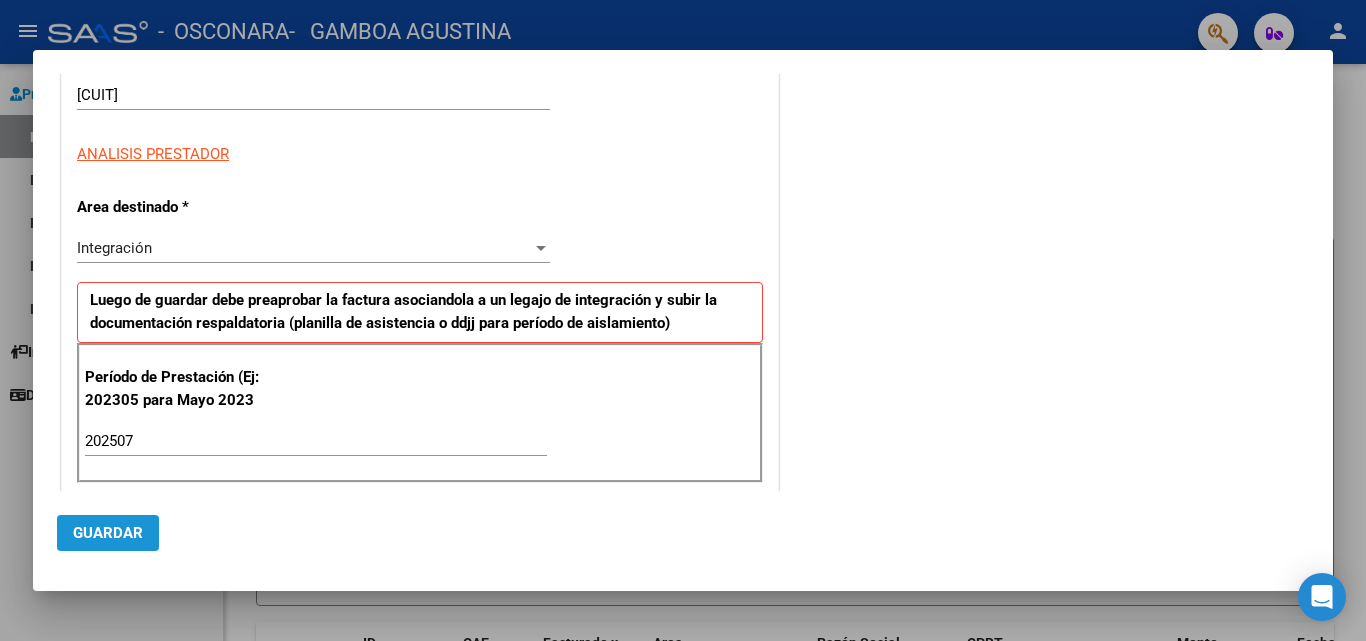 click on "Guardar" 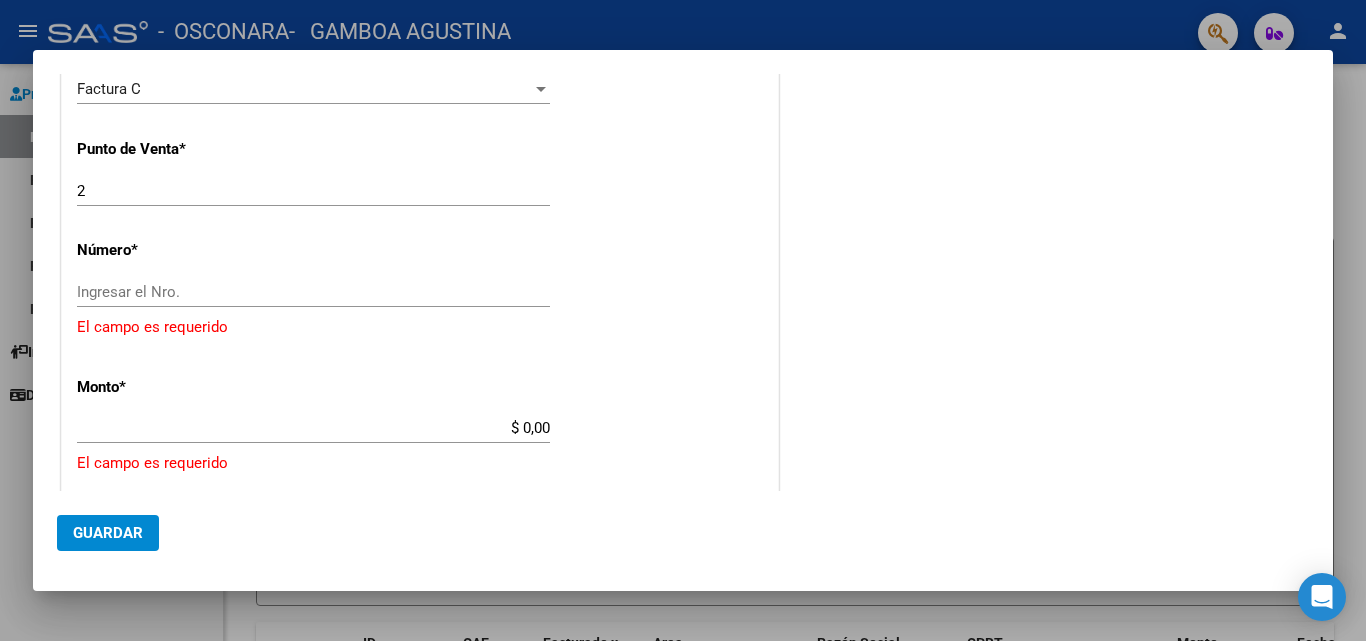 click on "$ 0,00" at bounding box center [313, 428] 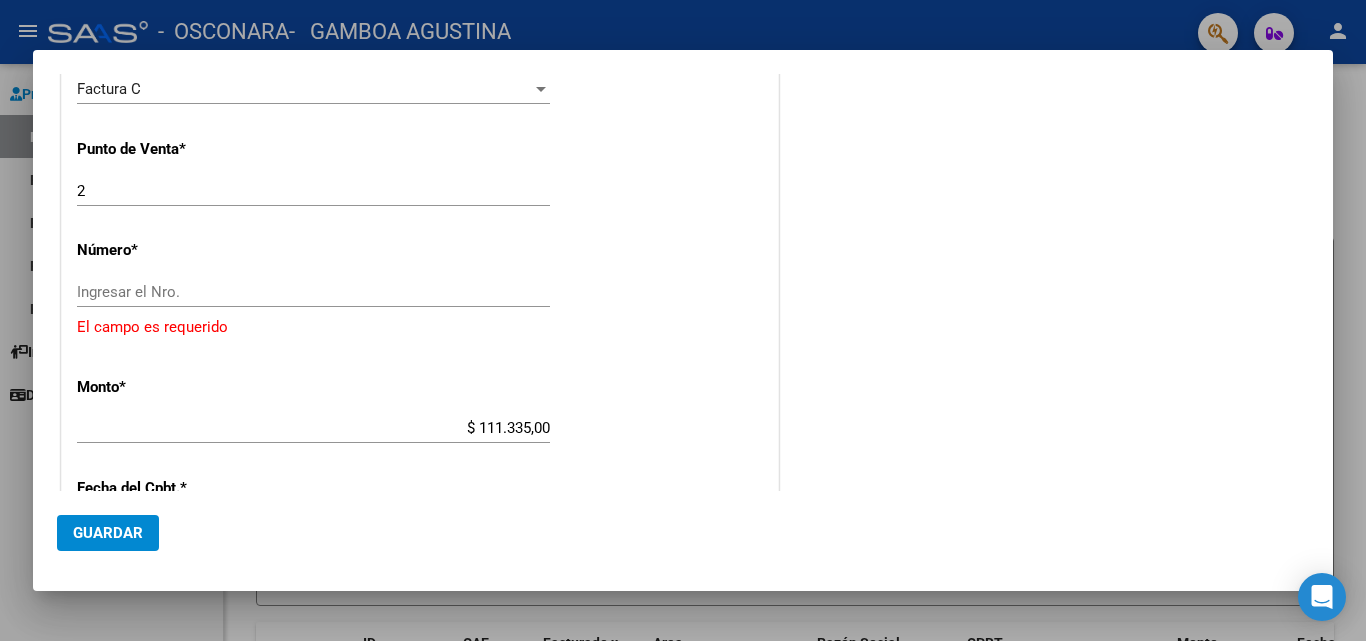 click on "Monto  *   $ 111.335,00 Ingresar el monto" 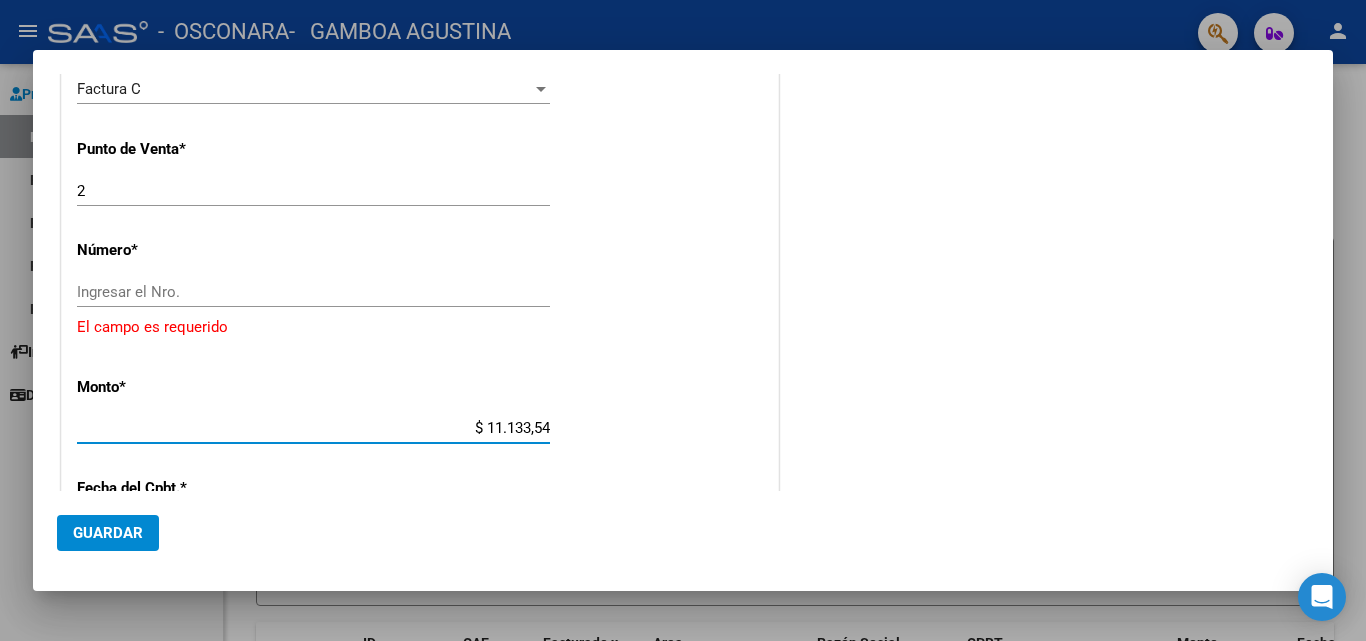 type on "$ 111.335,49" 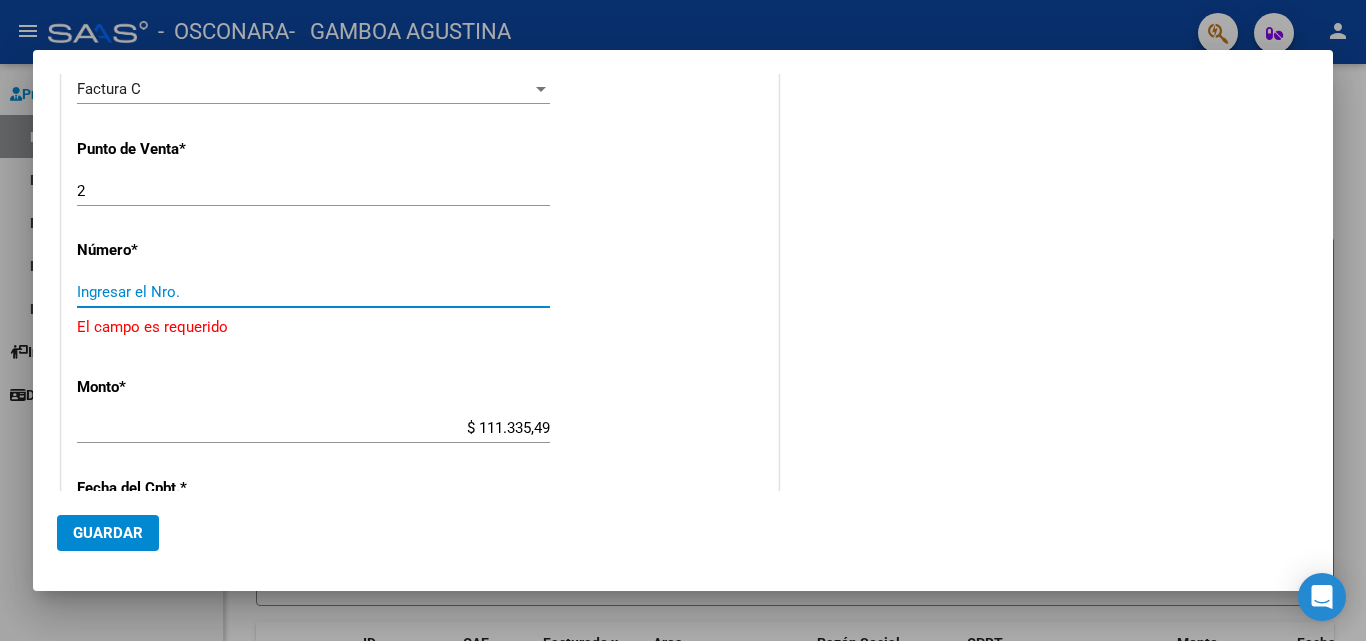 click on "Ingresar el Nro." at bounding box center (313, 292) 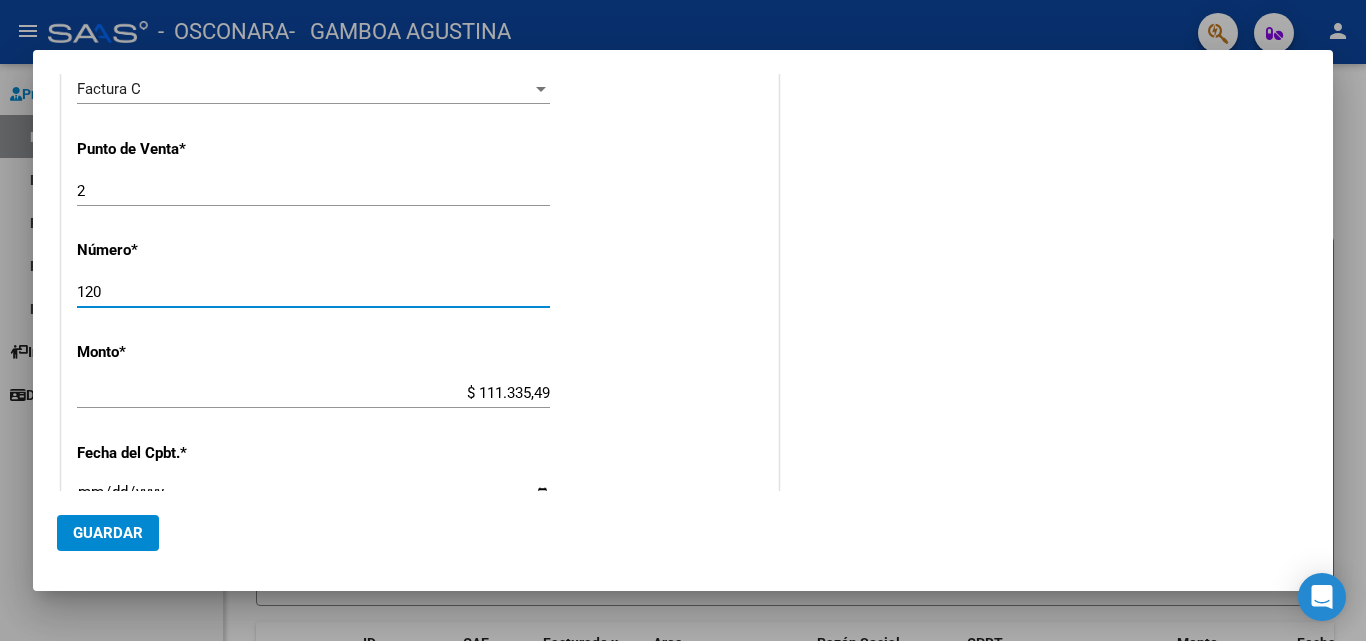type on "120" 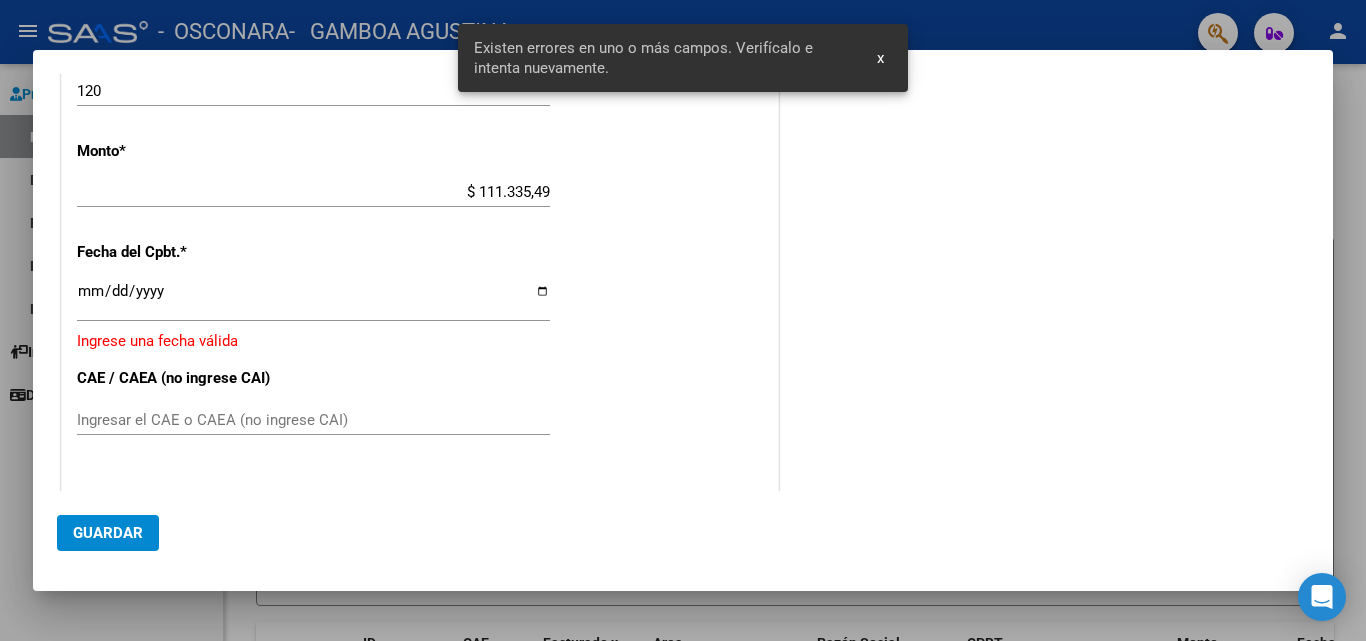 scroll, scrollTop: 905, scrollLeft: 0, axis: vertical 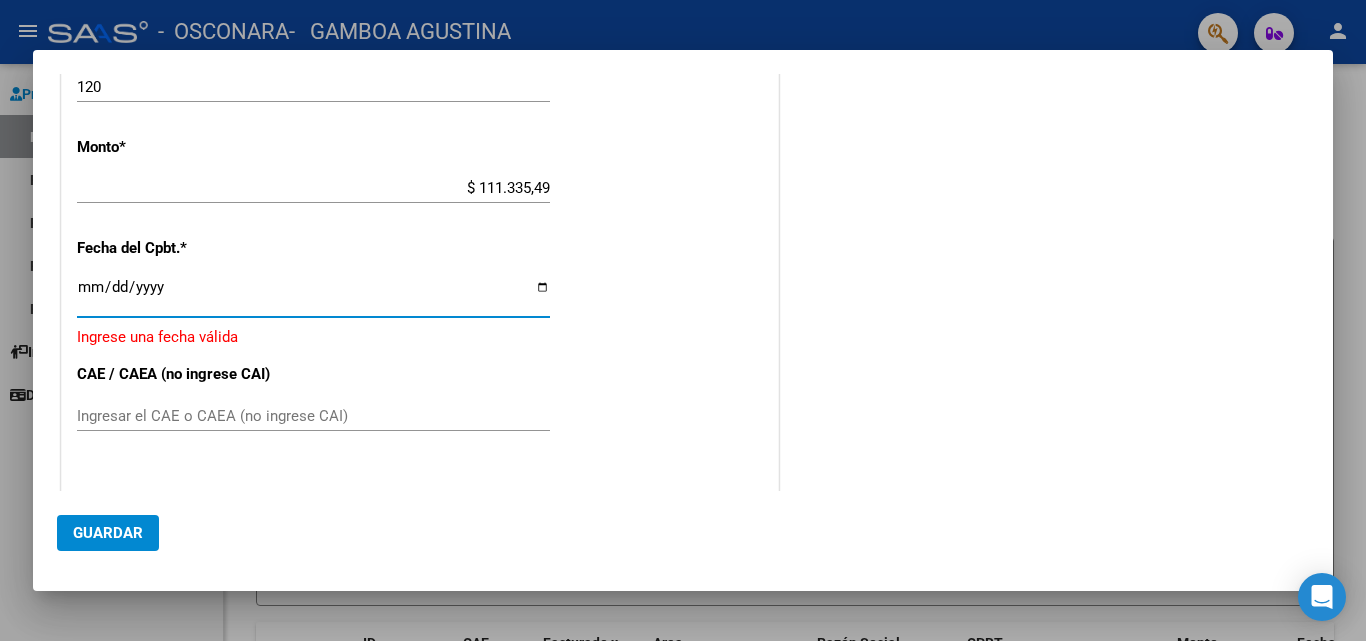 click on "Ingresar la fecha" at bounding box center (313, 295) 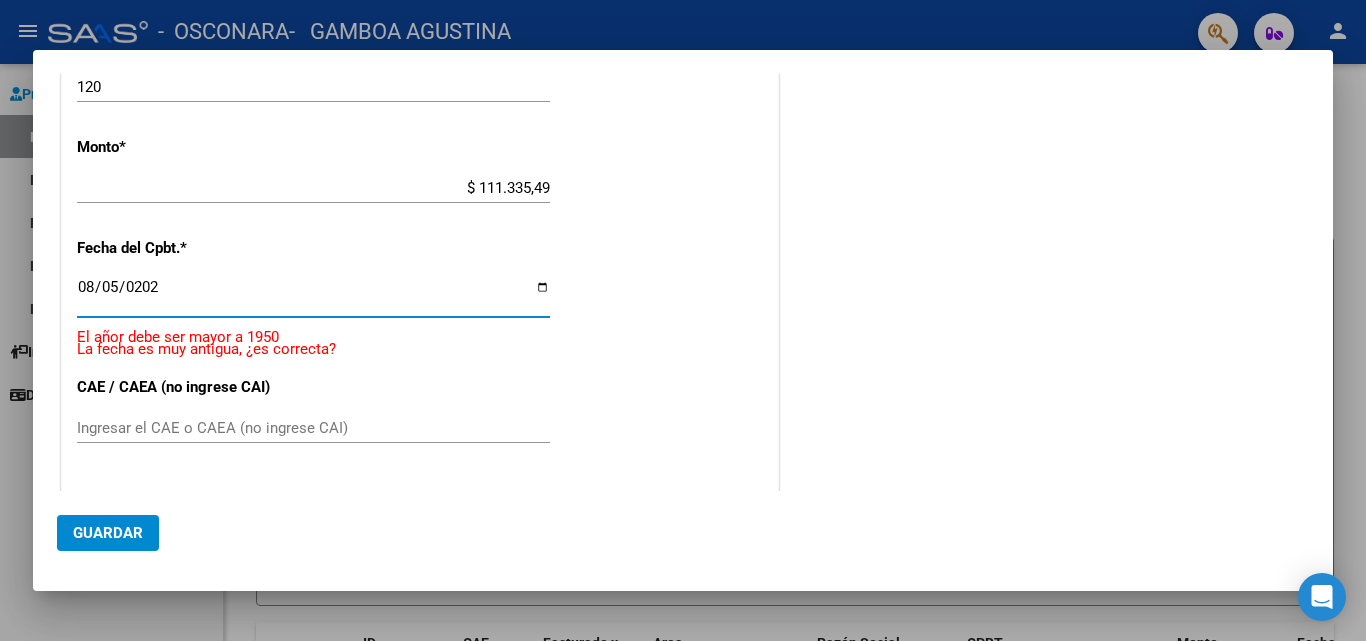 type on "2025-08-05" 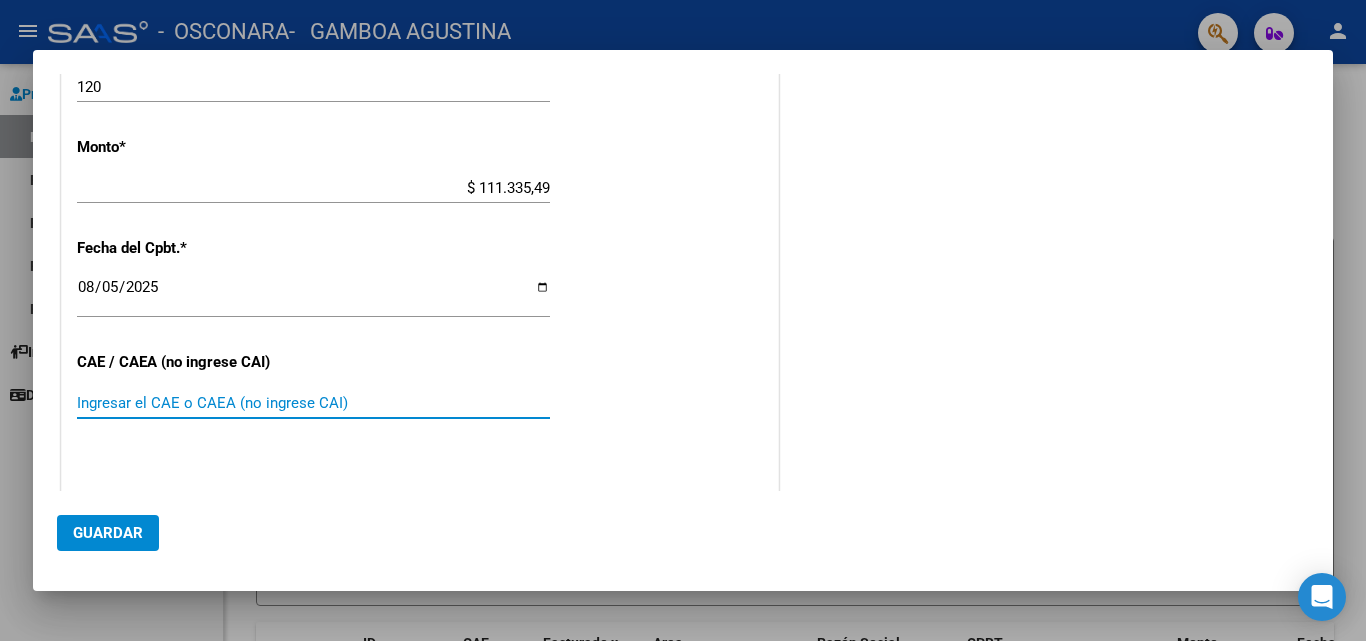 click on "Ingresar el CAE o CAEA (no ingrese CAI)" at bounding box center [313, 403] 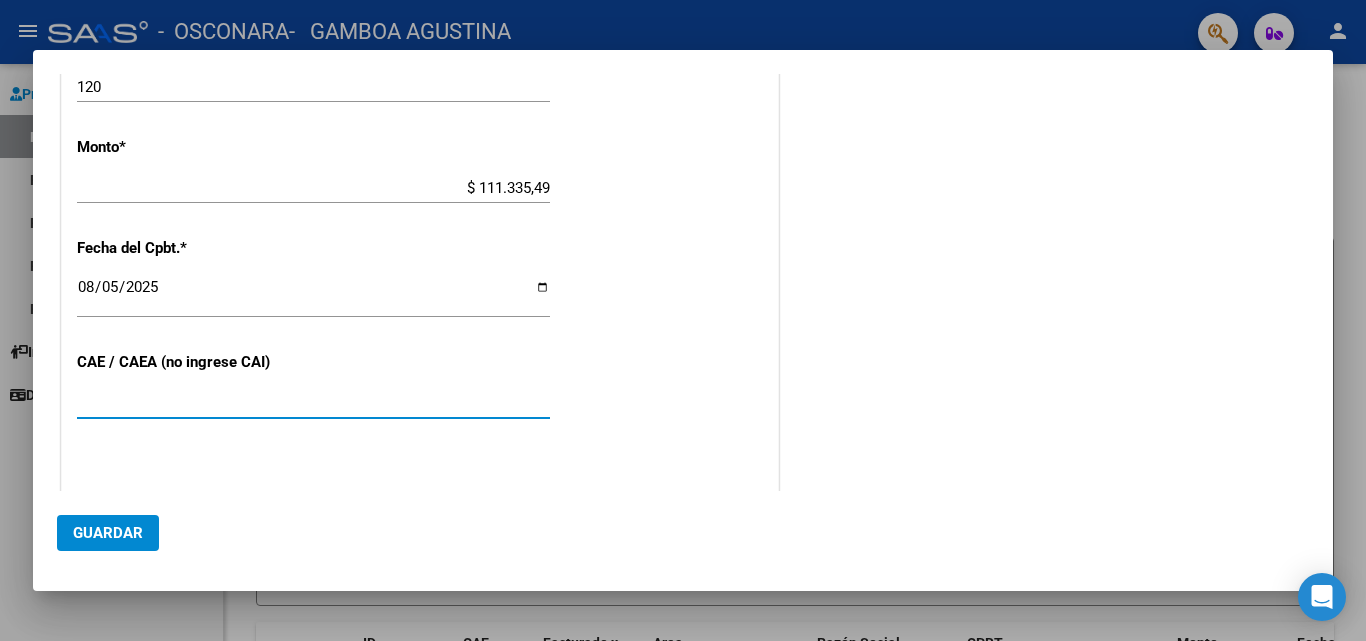 type on "[PHONE]" 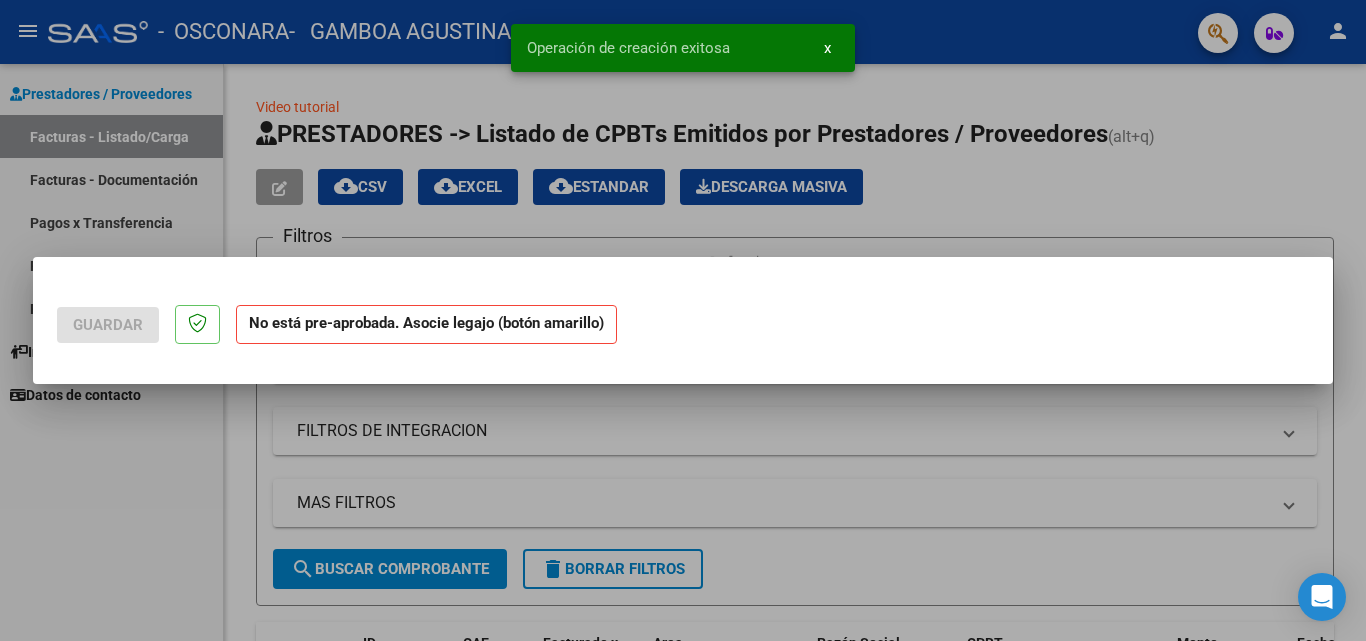 scroll, scrollTop: 0, scrollLeft: 0, axis: both 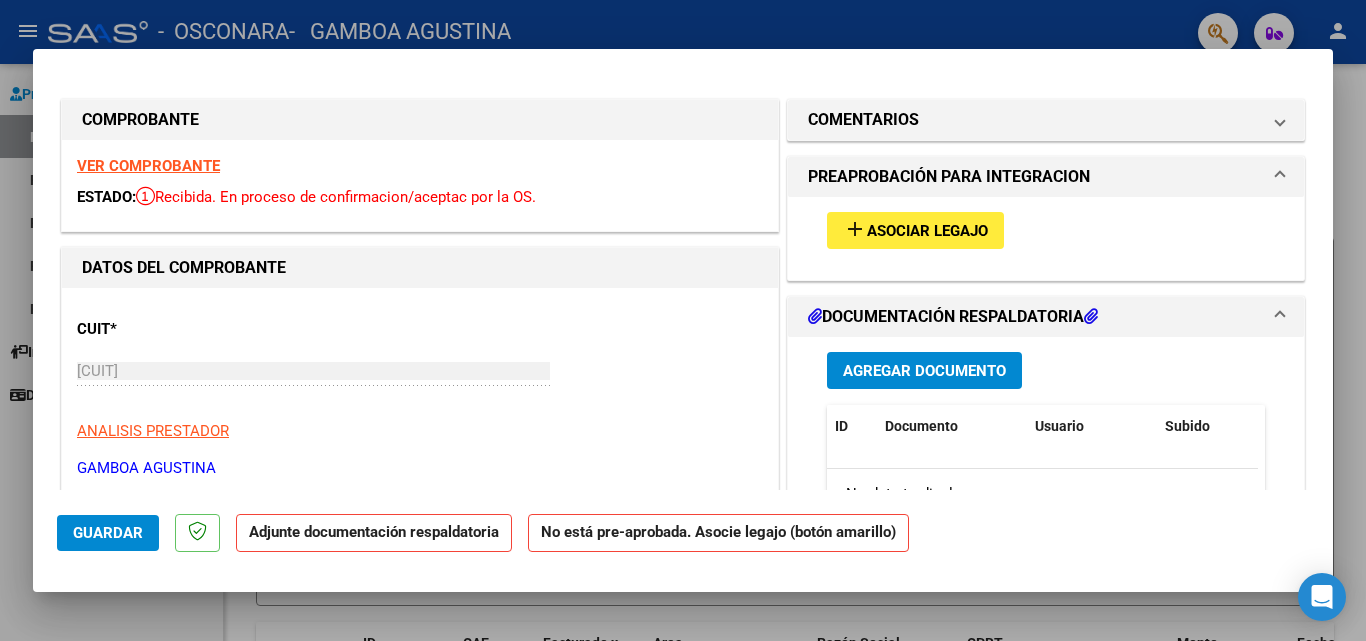 click on "add" at bounding box center [855, 229] 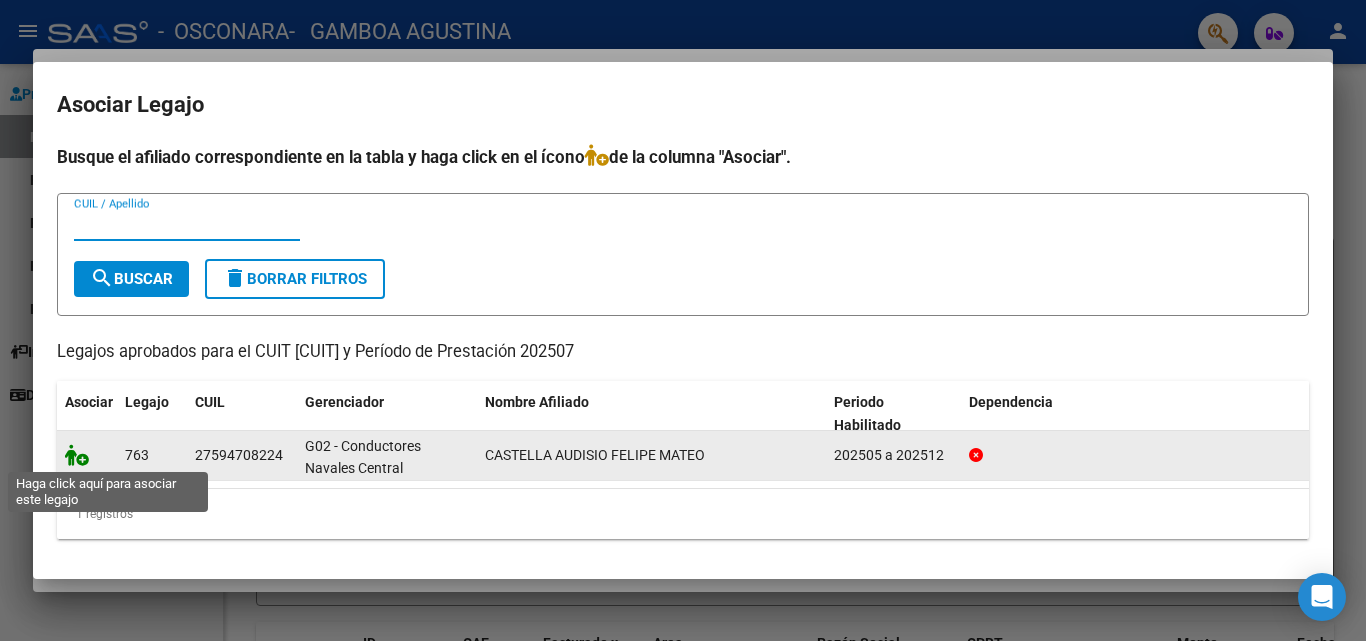 click 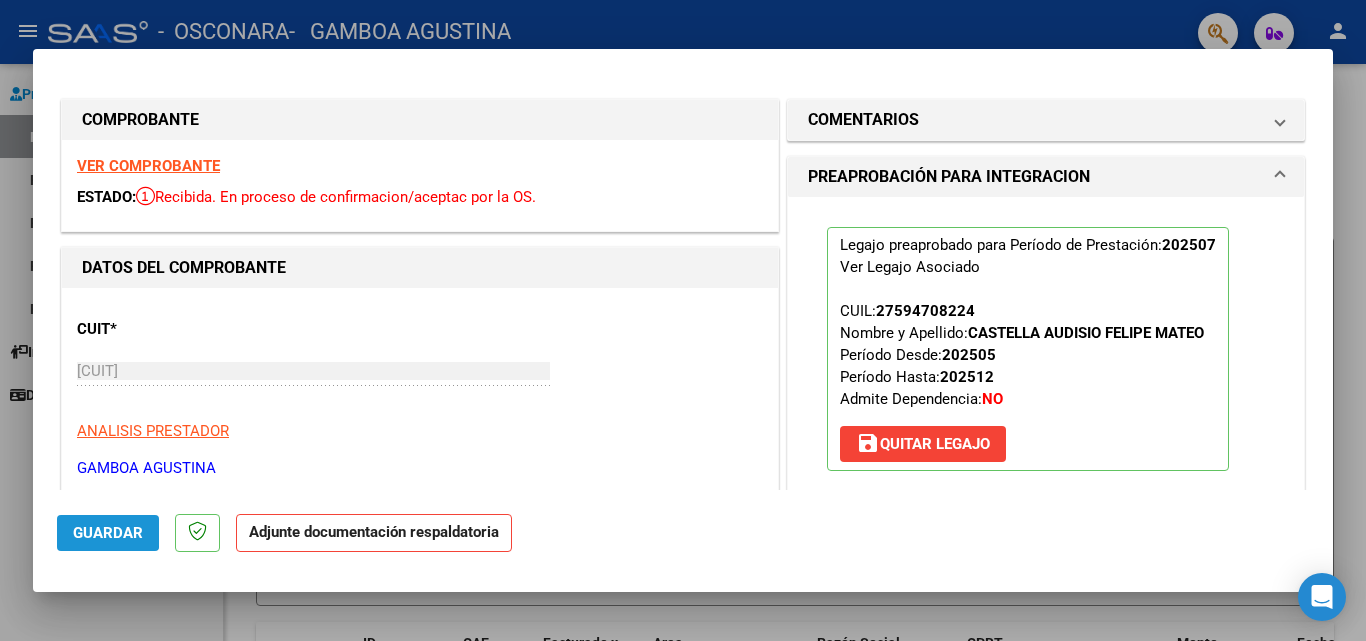 click on "Guardar" 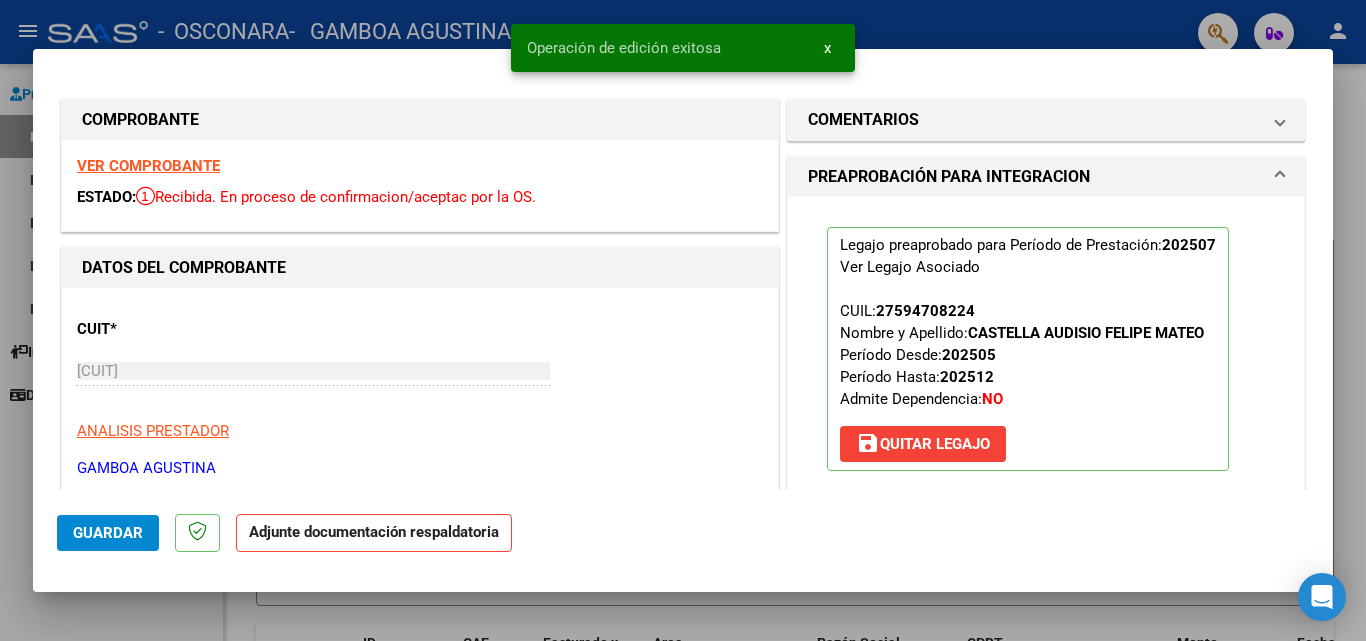 click on "Adjunte documentación respaldatoria" 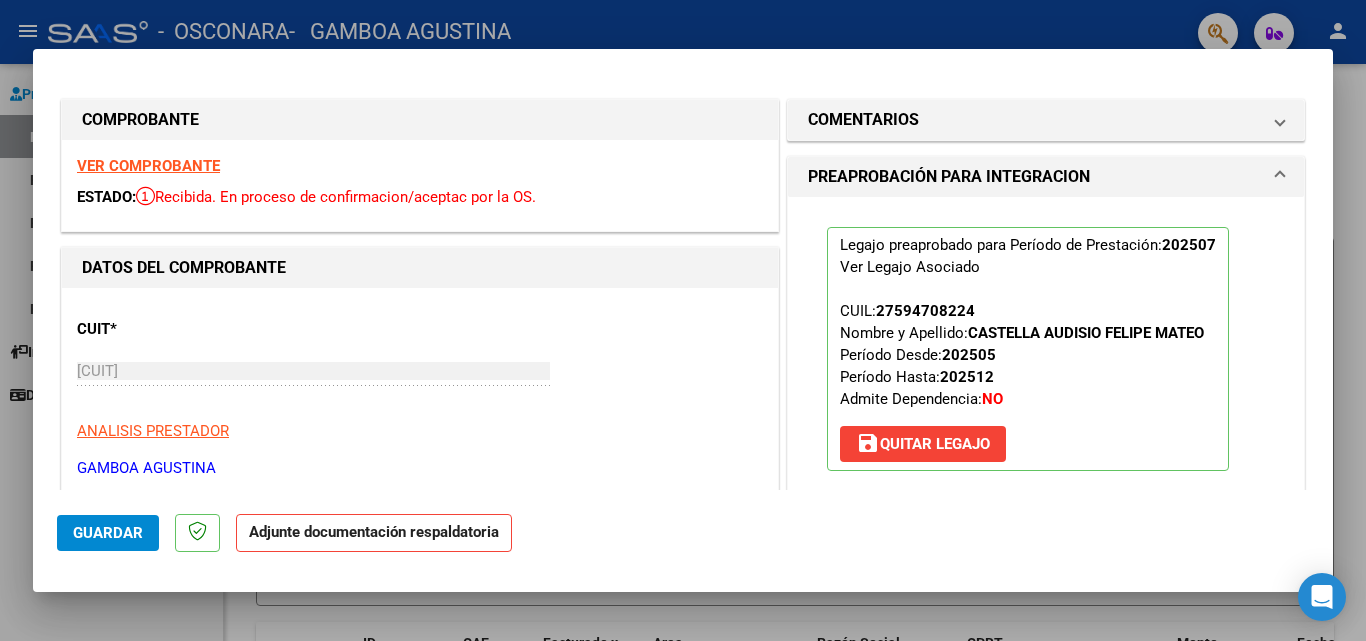 click on "Adjunte documentación respaldatoria" 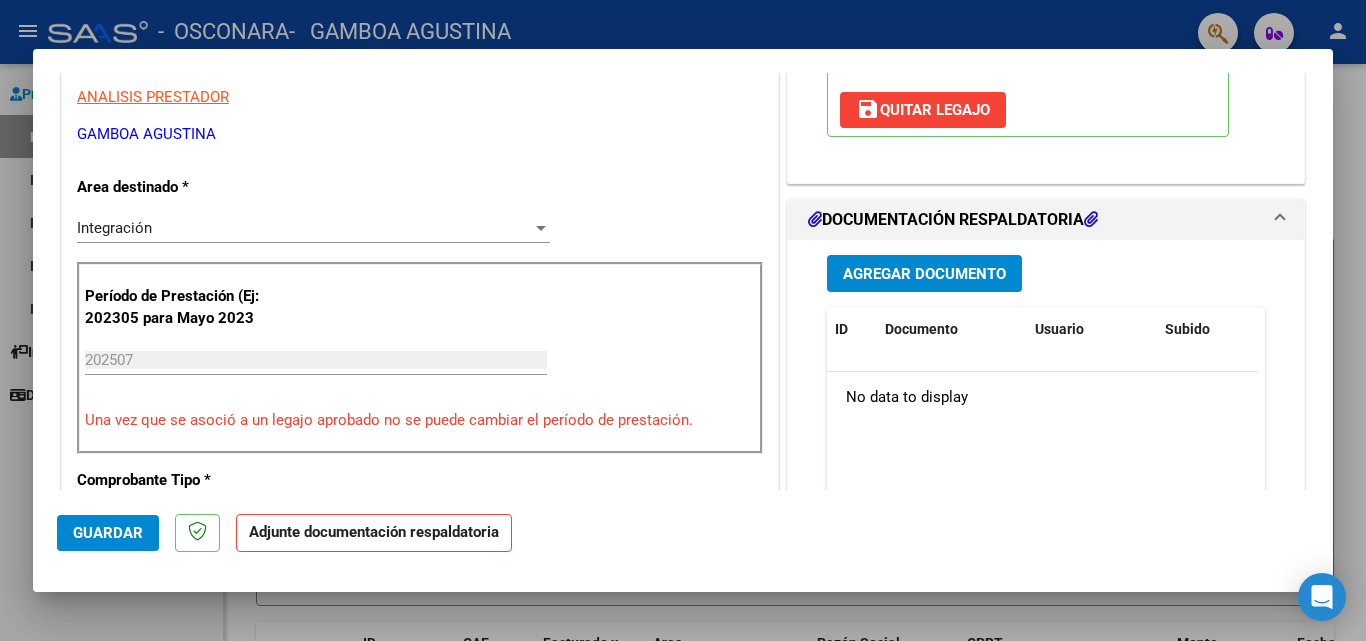 scroll, scrollTop: 460, scrollLeft: 0, axis: vertical 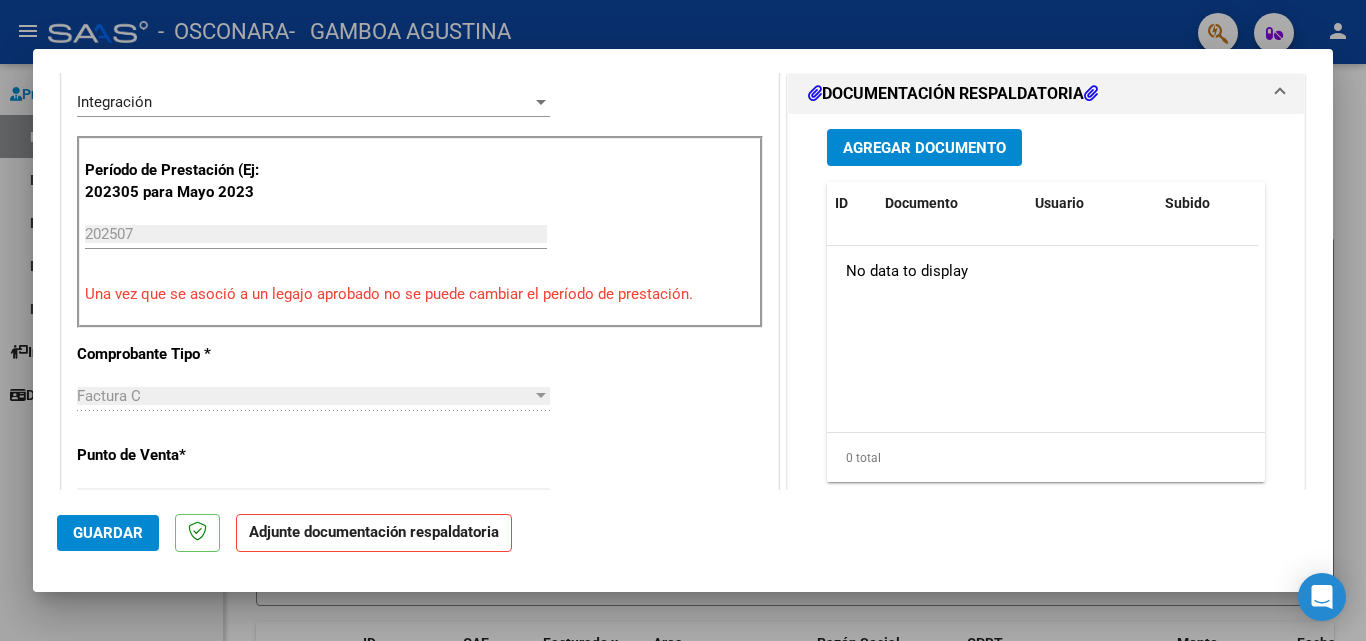 click on "Agregar Documento" at bounding box center [924, 148] 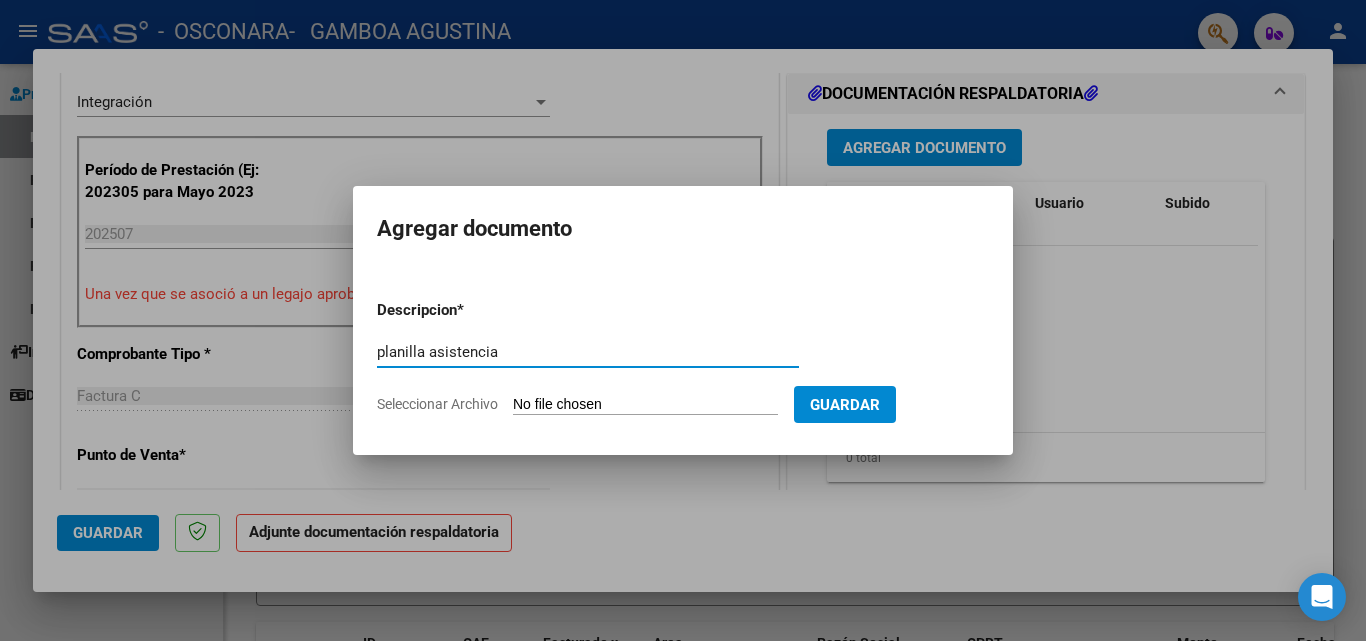 type on "planilla asistencia" 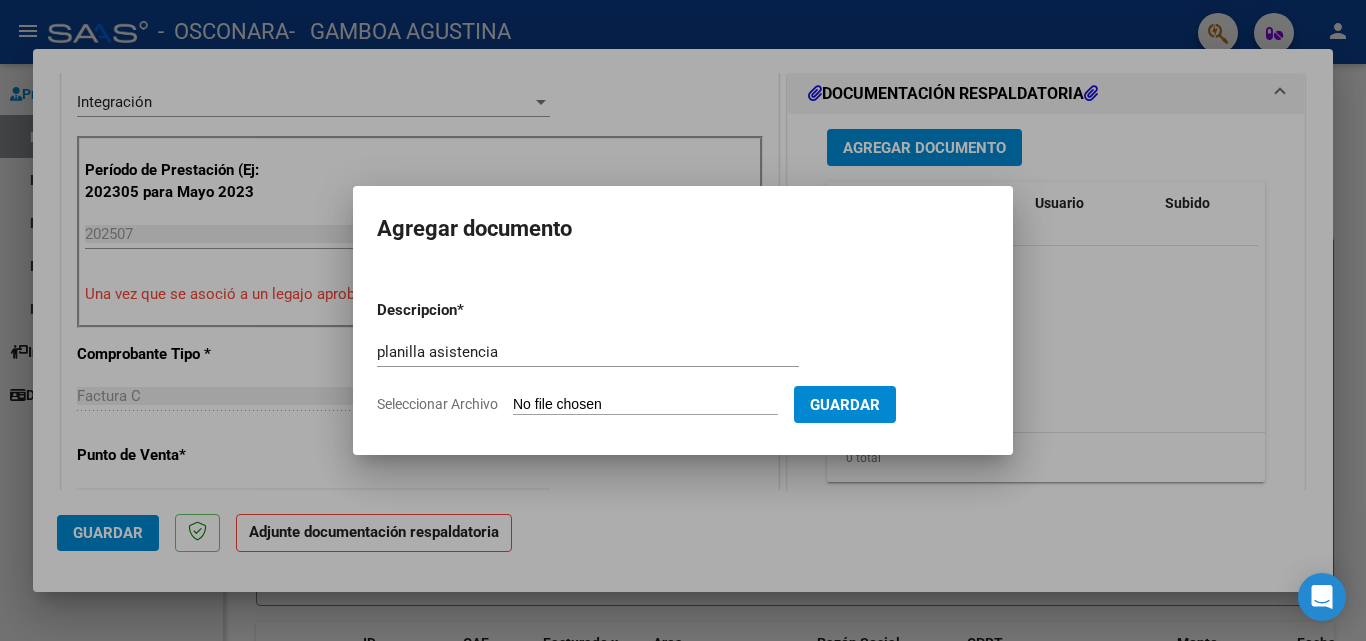 type on "C:\fakepath\asistencia.pdf" 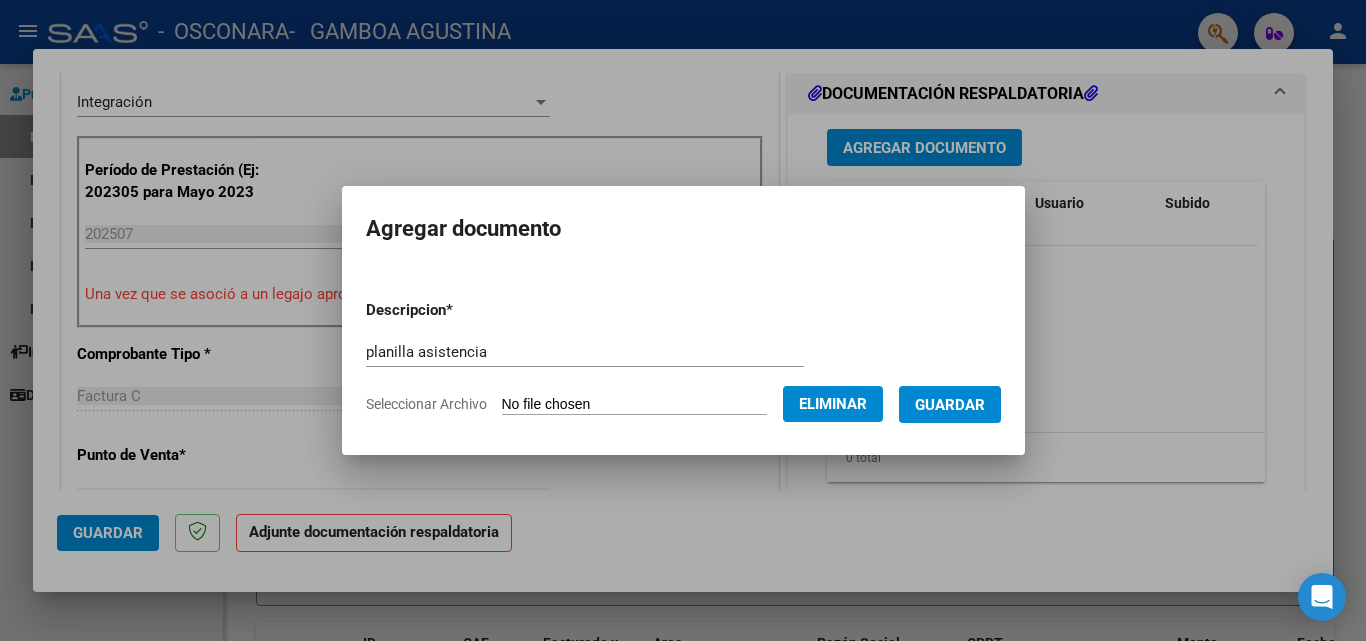click on "Guardar" at bounding box center [950, 405] 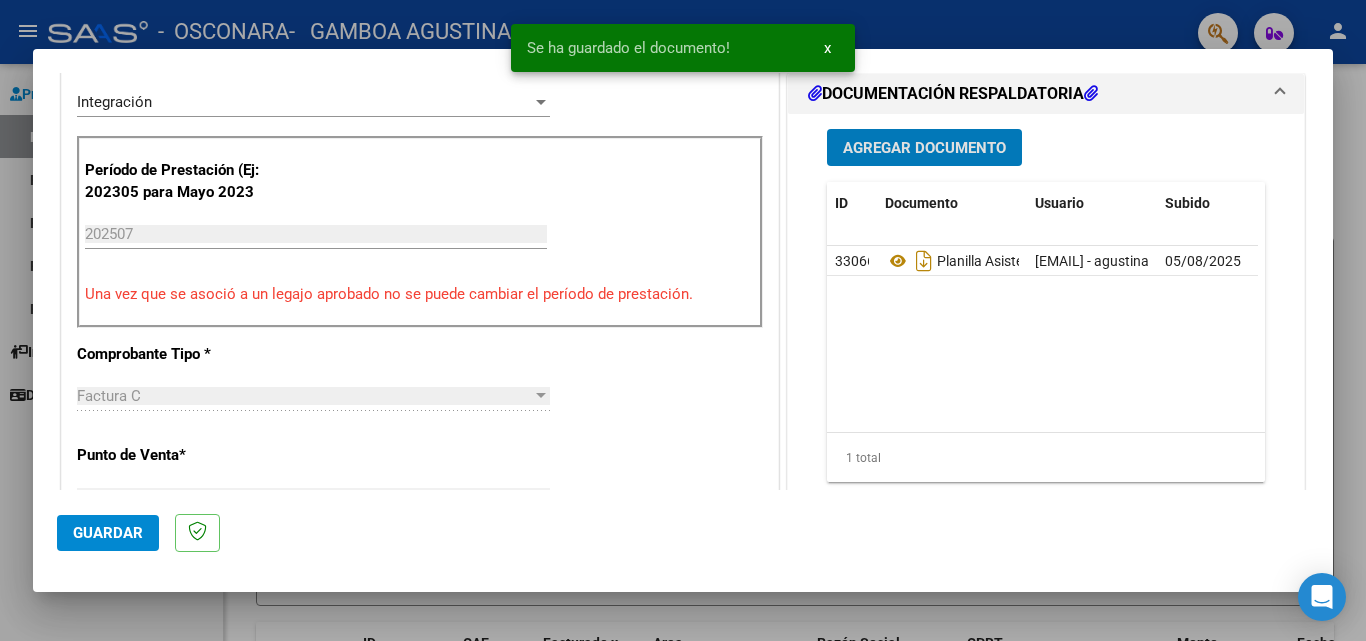 click on "Guardar" 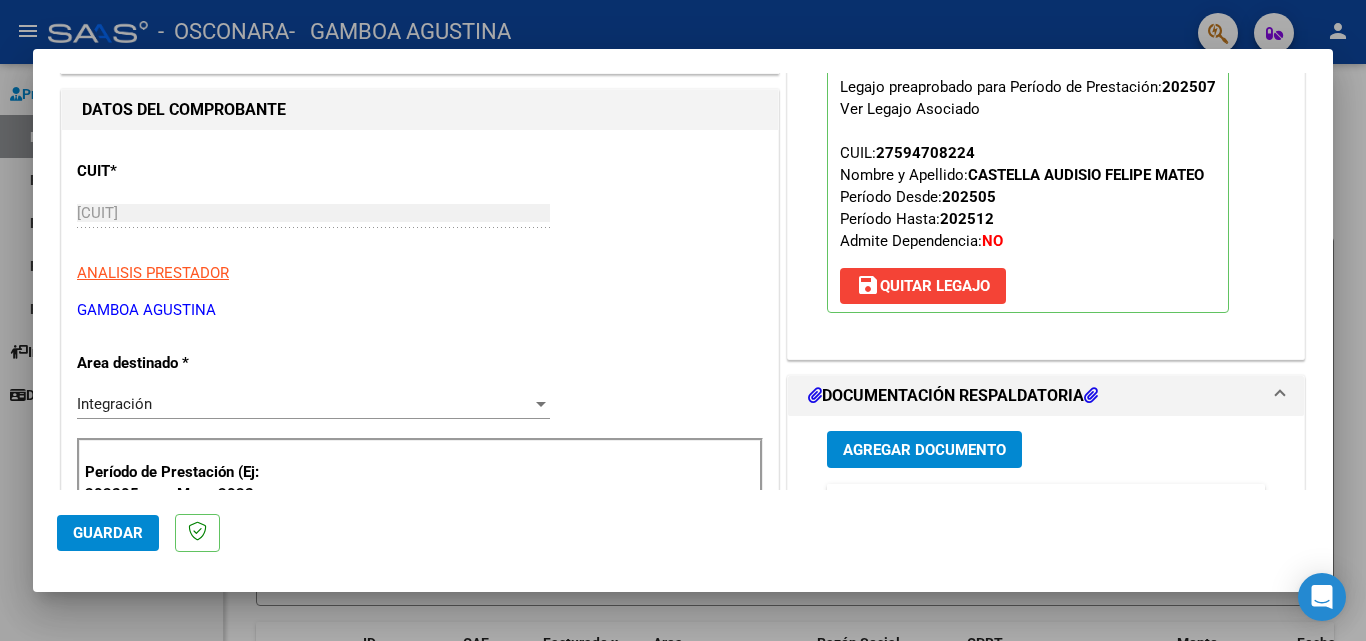 scroll, scrollTop: 0, scrollLeft: 0, axis: both 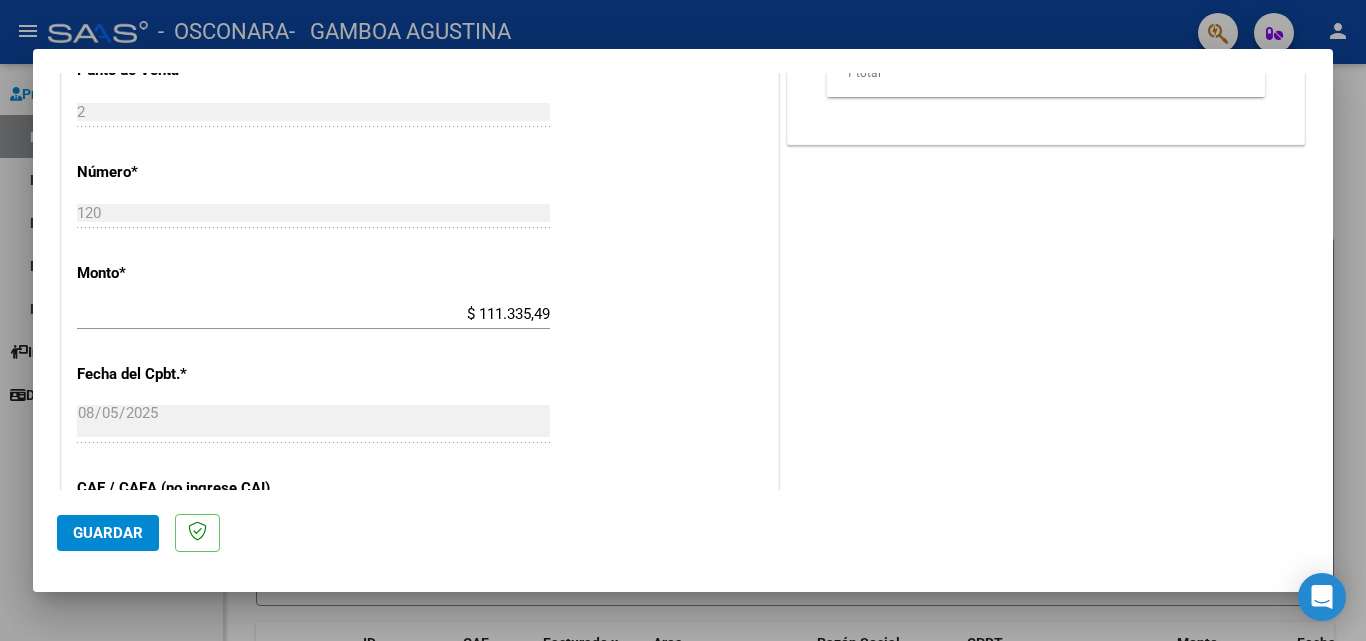 click at bounding box center [683, 320] 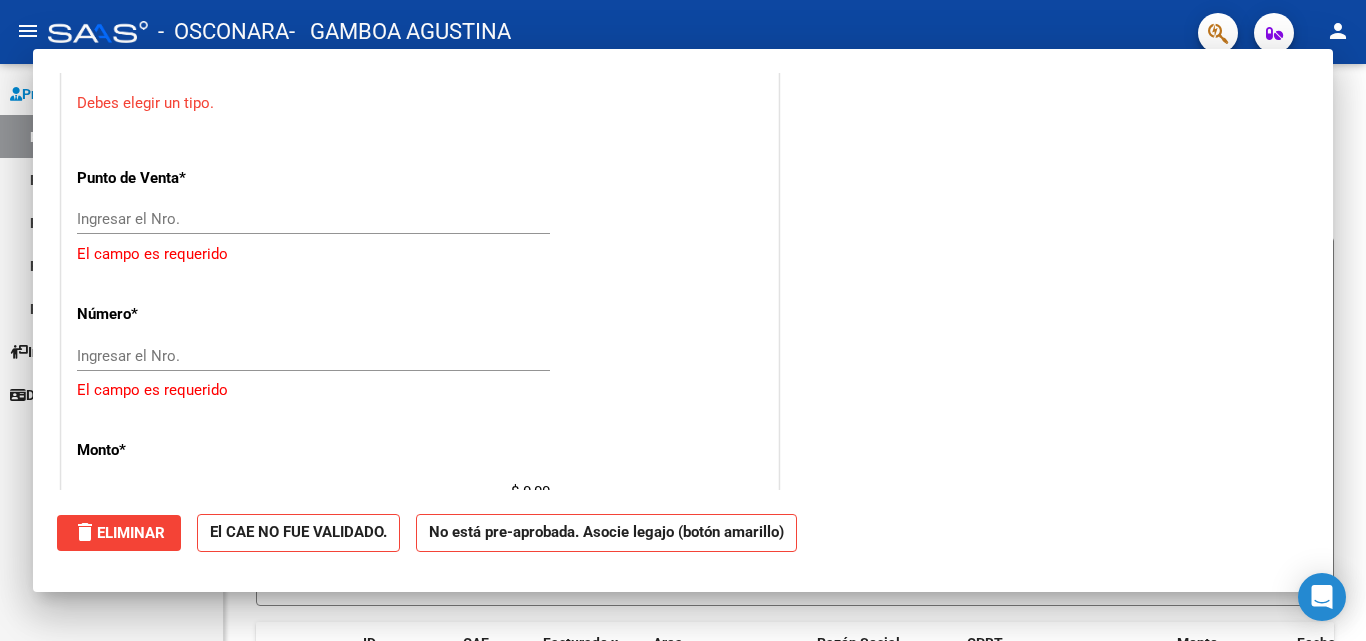 scroll, scrollTop: 0, scrollLeft: 0, axis: both 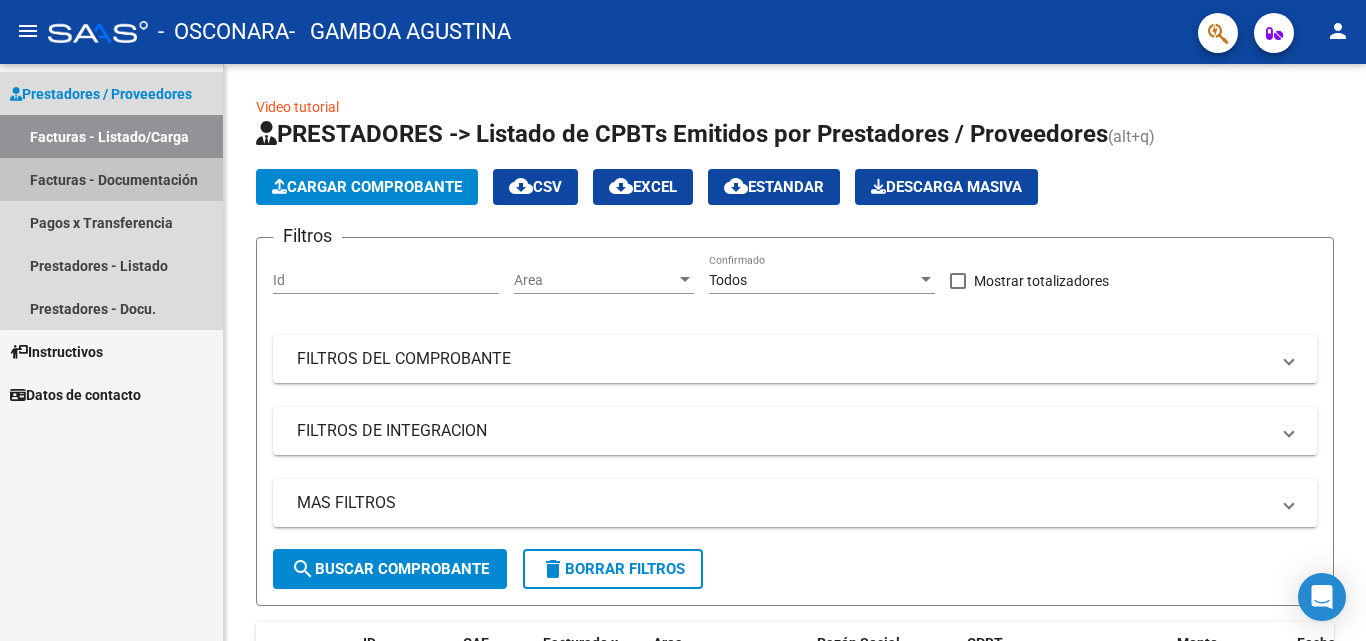 click on "Facturas - Documentación" at bounding box center (111, 179) 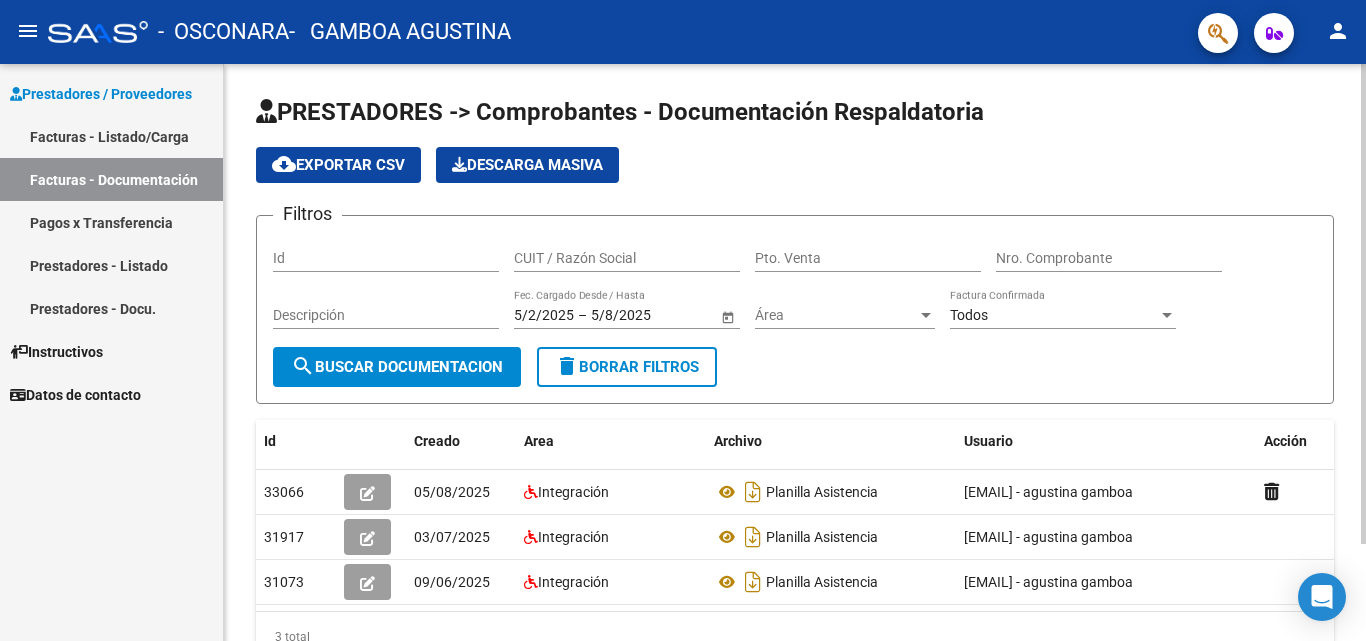 click on "PRESTADORES -> Comprobantes - Documentación Respaldatoria cloud_download  Exportar CSV   Descarga Masiva
Filtros Id CUIT / Razón Social Pto. Venta Nro. Comprobante Descripción 5/2/2025 5/2/2025 – 5/8/2025 5/8/2025 Fec. Cargado Desde / Hasta Área Área Todos Factura Confirmada search  Buscar Documentacion  delete  Borrar Filtros  Id Creado Area Archivo Usuario Acción 33066
05/08/2025 Integración Planilla Asistencia  agustina9-92@hotmail.com - agustina gamboa  31917
03/07/2025 Integración Planilla Asistencia  agustina9-92@hotmail.com - agustina gamboa  31073
09/06/2025 Integración Planilla Asistencia   agustina9-92@hotmail.com - agustina gamboa   3 total   1" 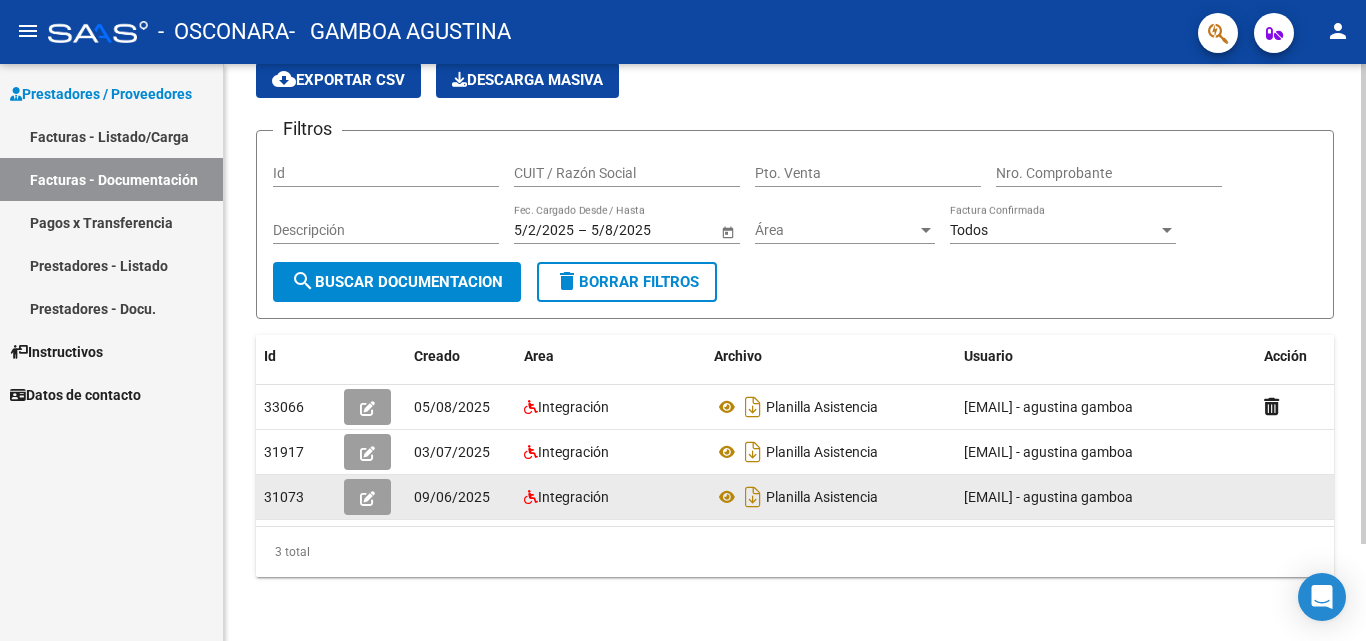scroll, scrollTop: 96, scrollLeft: 0, axis: vertical 